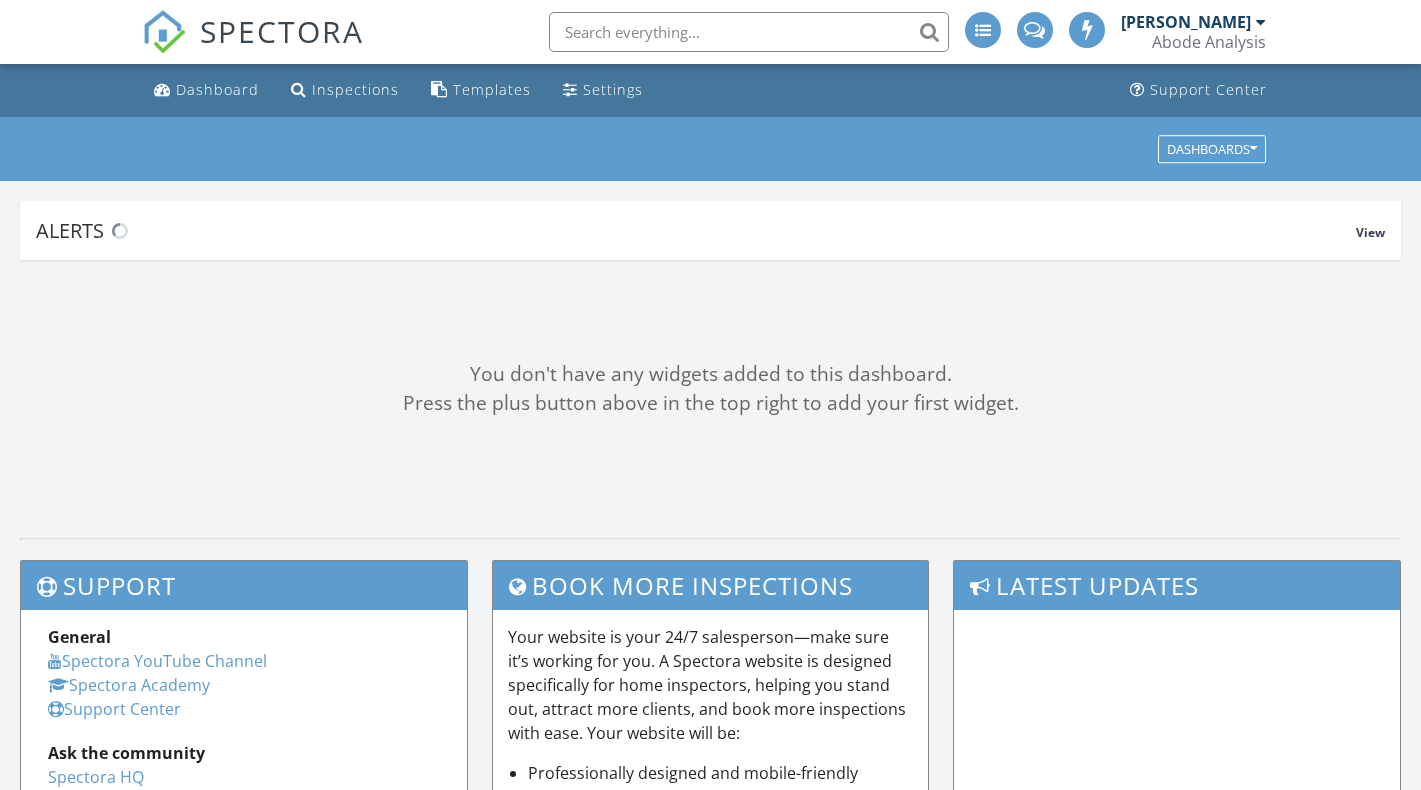 scroll, scrollTop: 0, scrollLeft: 0, axis: both 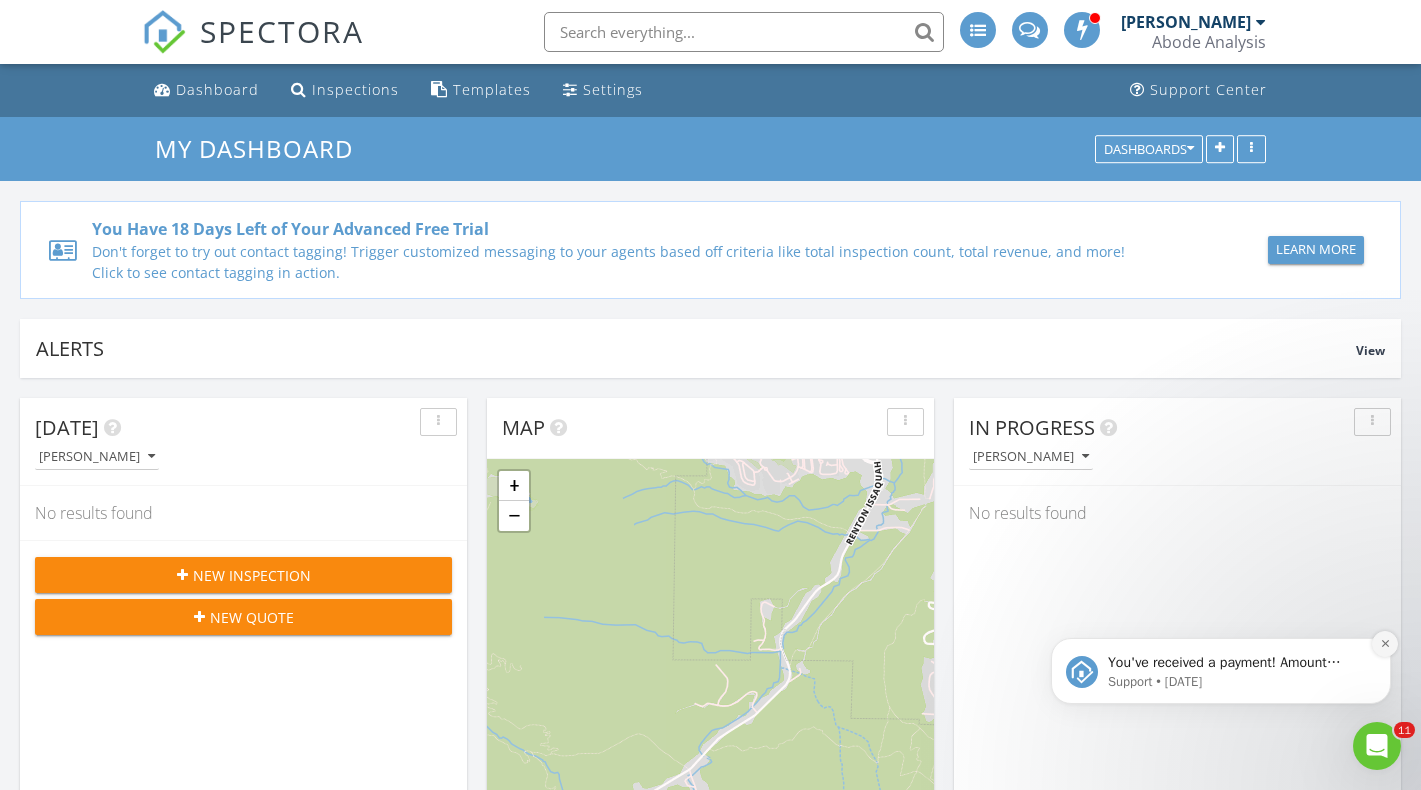 click 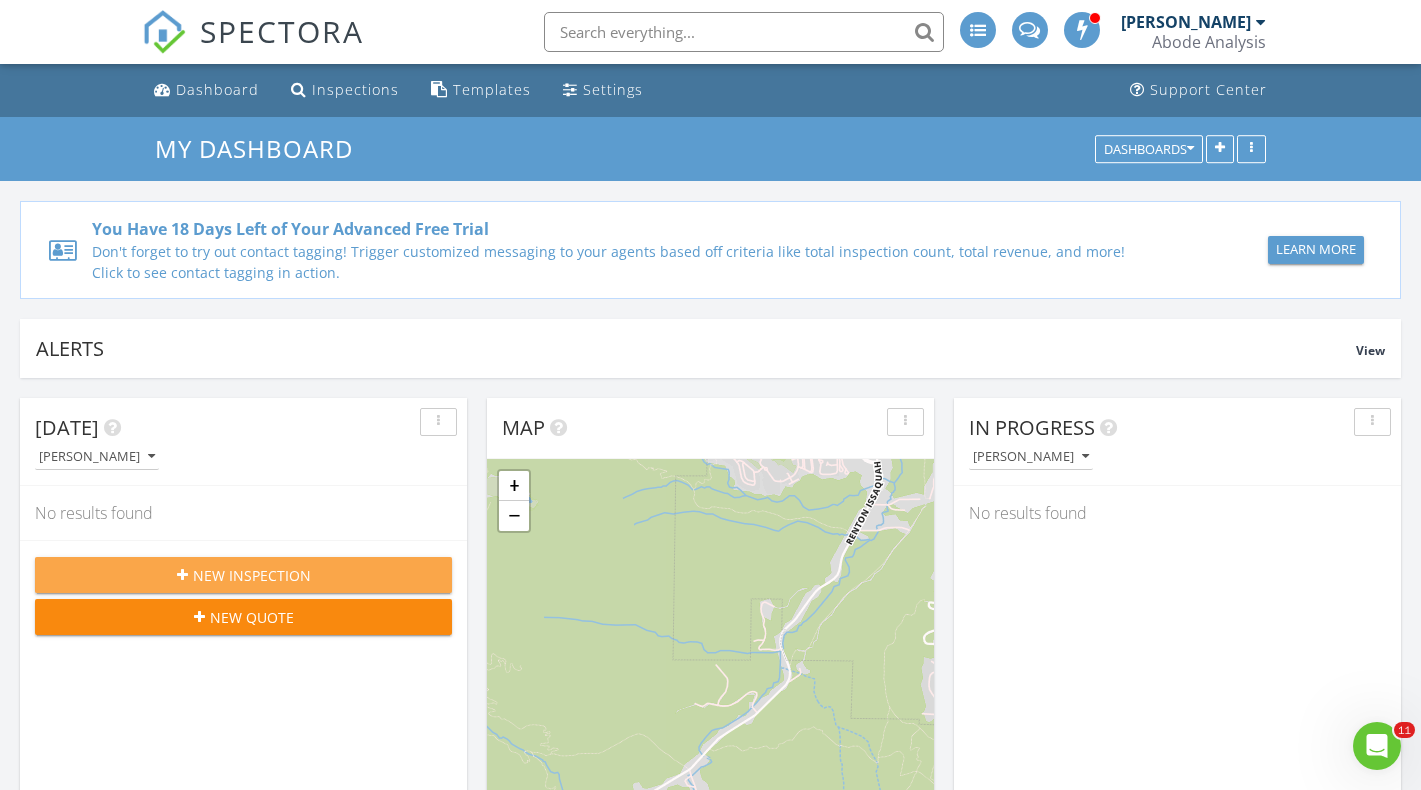 click on "New Inspection" at bounding box center (252, 575) 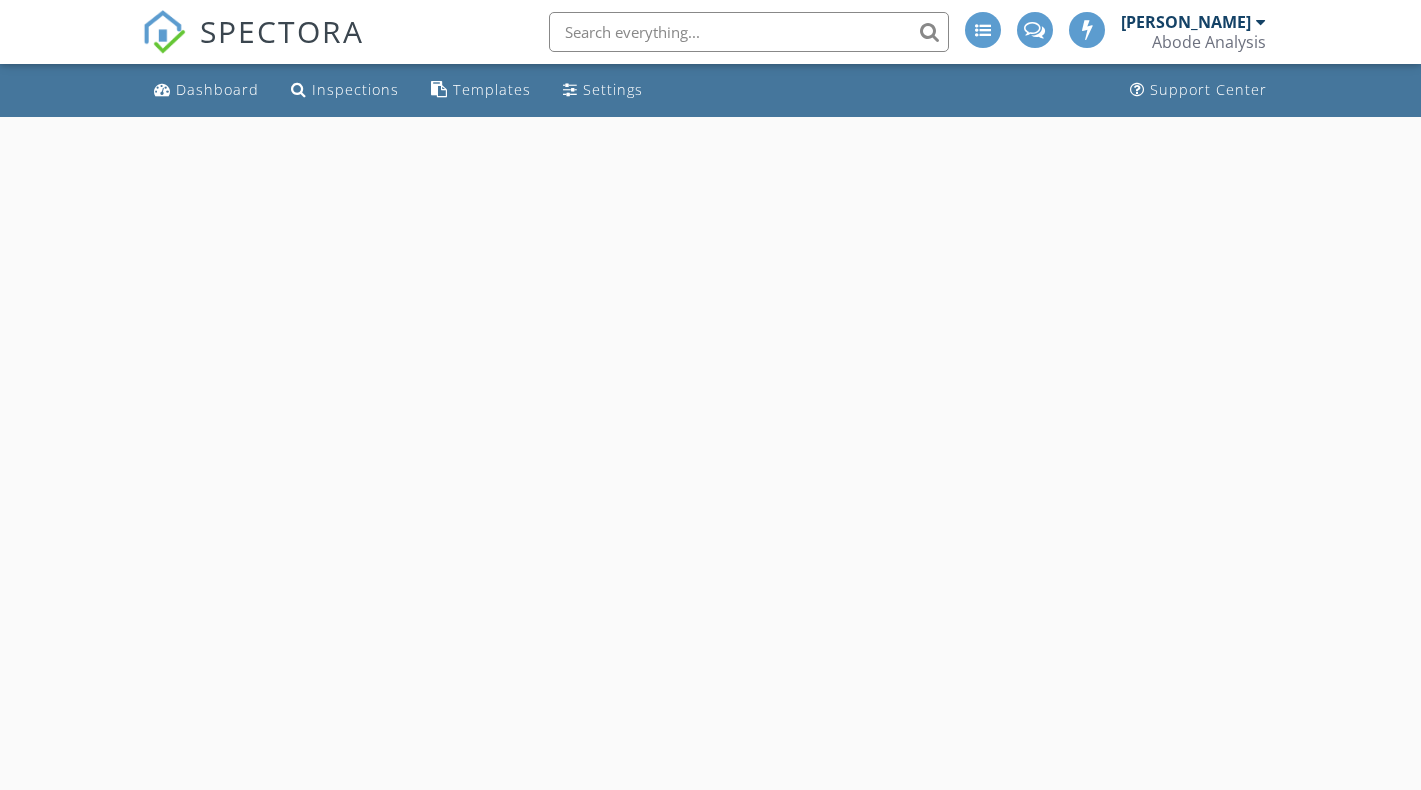 scroll, scrollTop: 0, scrollLeft: 0, axis: both 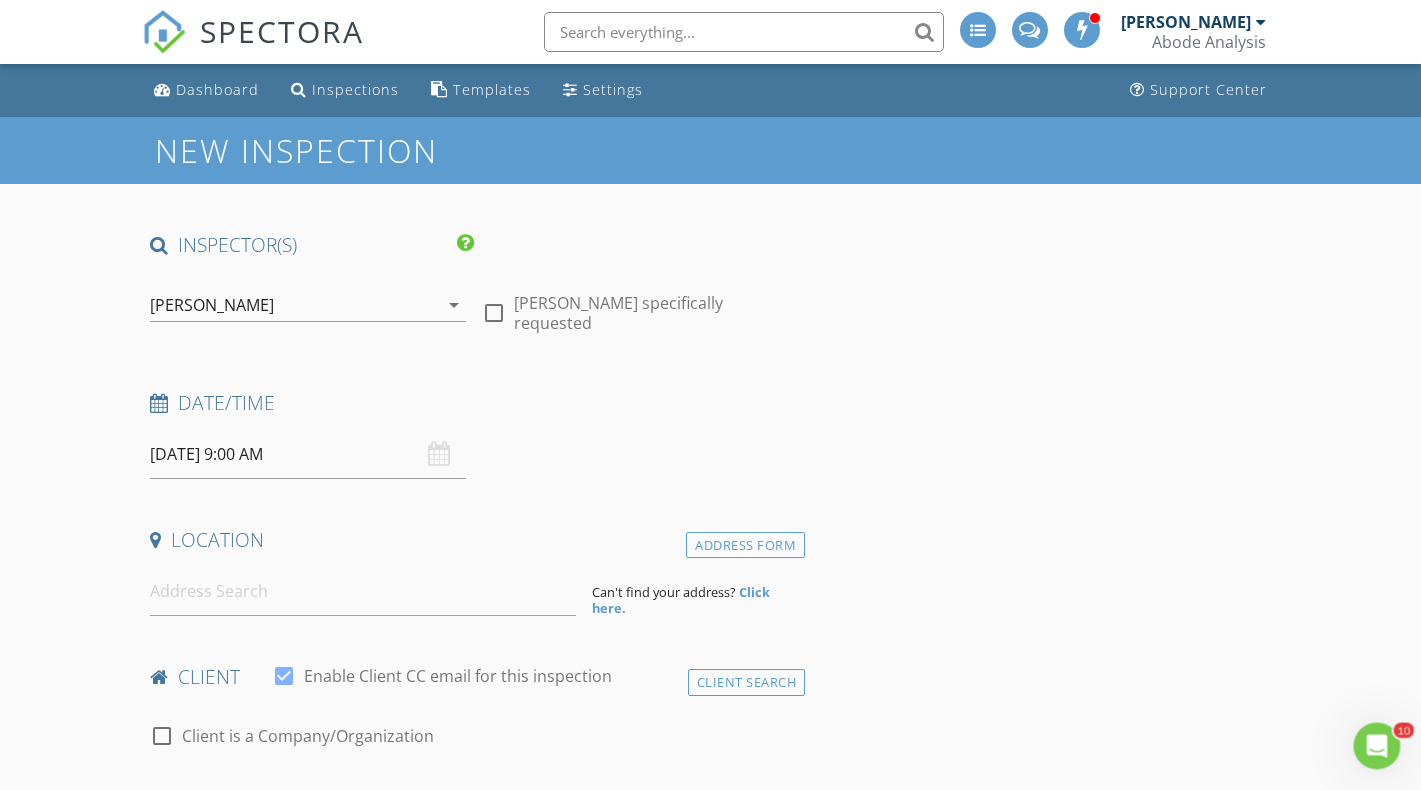 click on "[PERSON_NAME]" at bounding box center [294, 305] 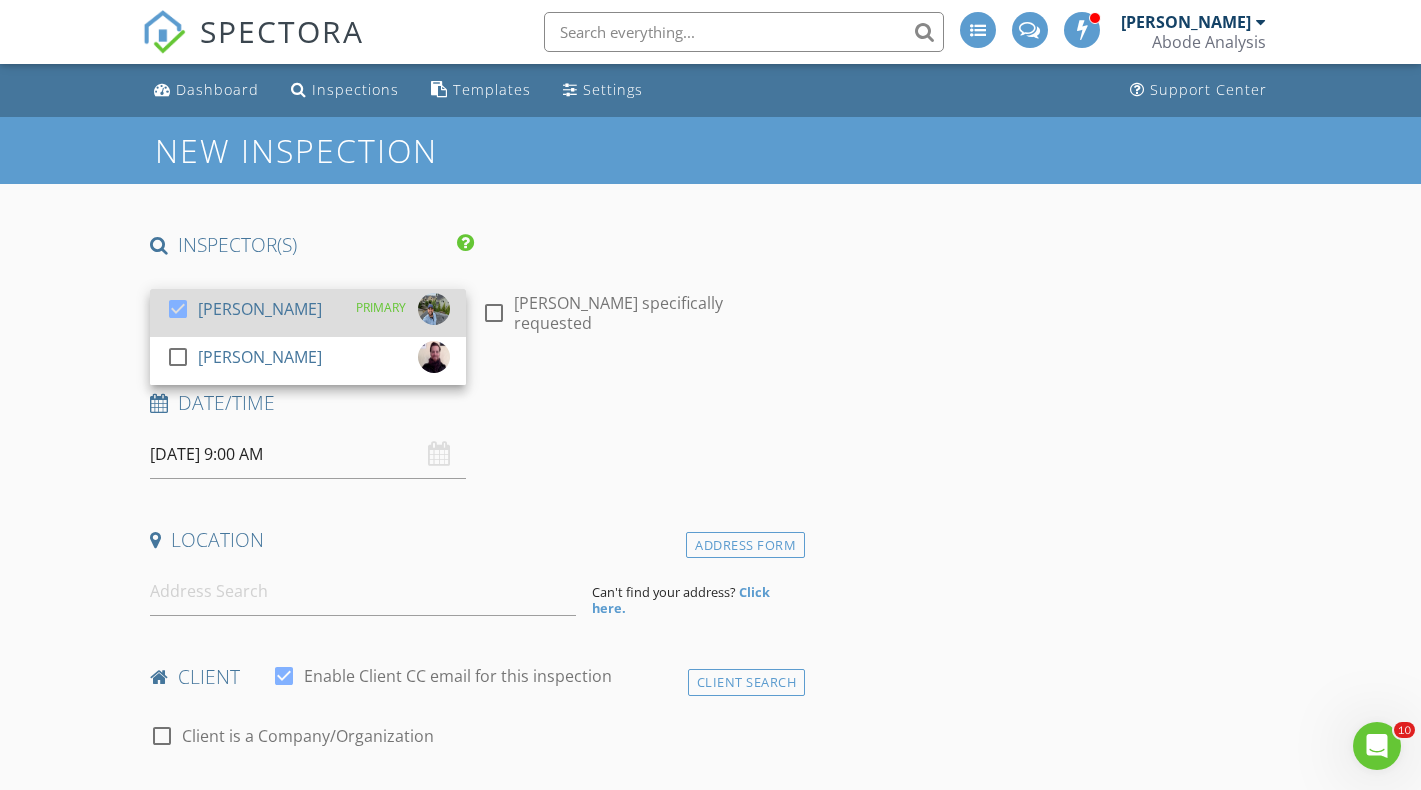 click at bounding box center (178, 309) 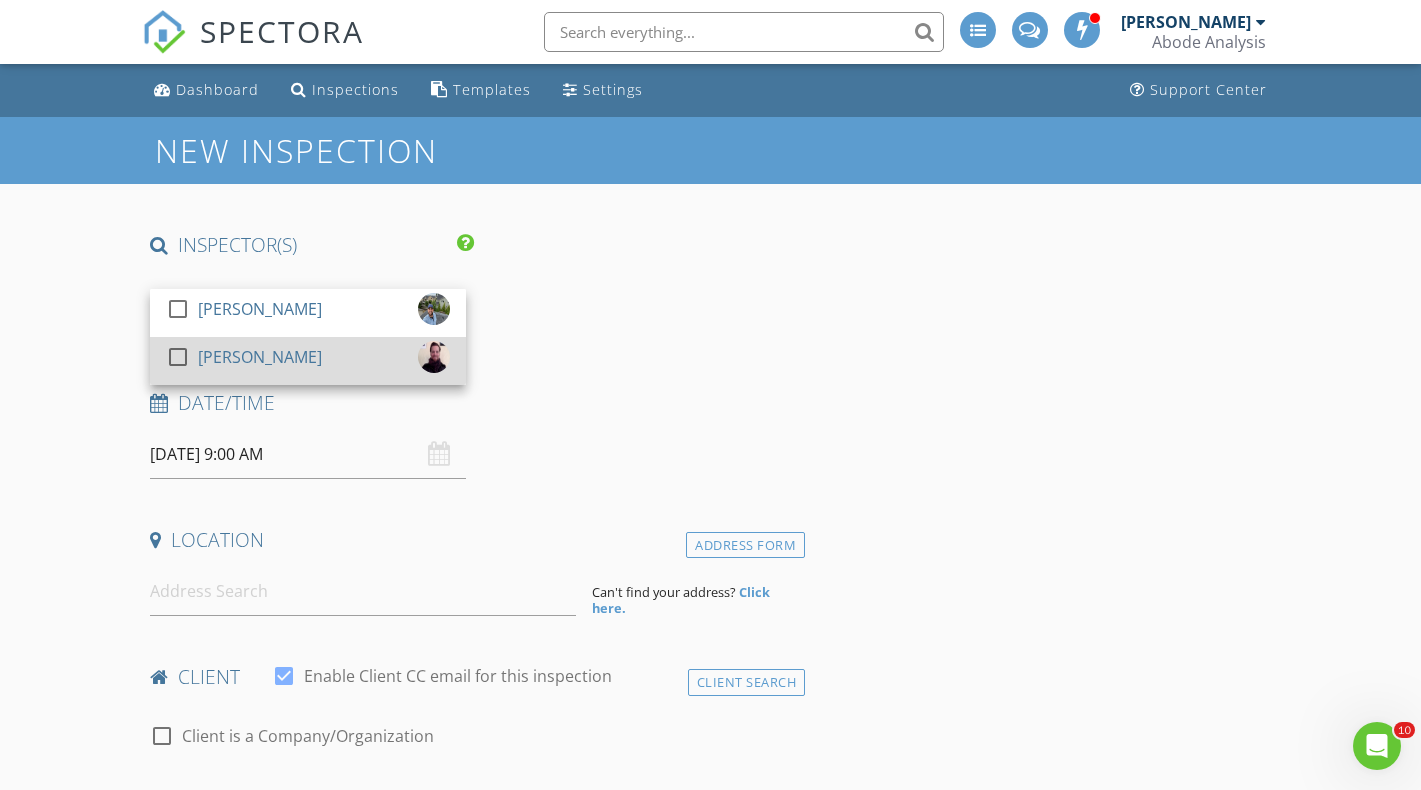 click at bounding box center (178, 357) 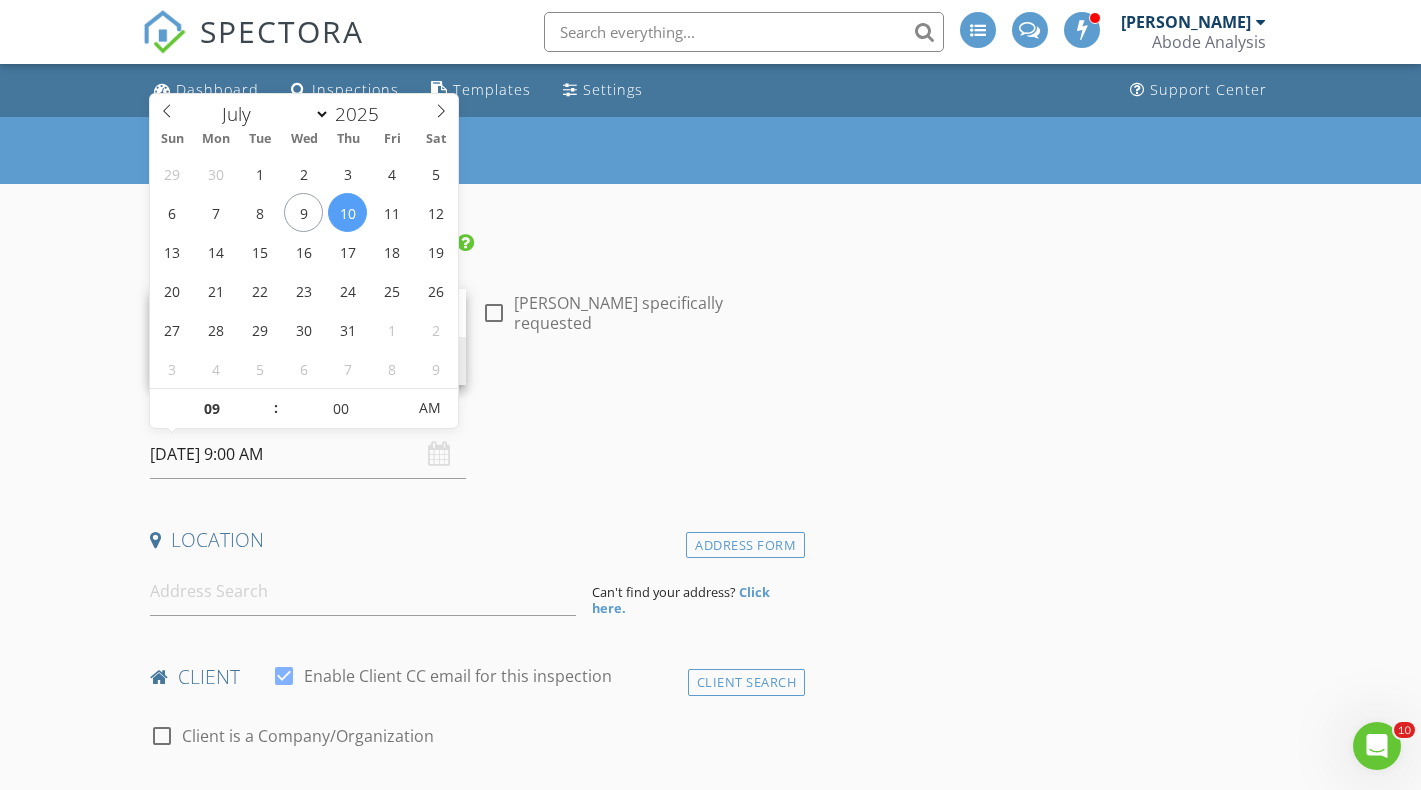 click on "07/10/2025 9:00 AM" at bounding box center [308, 454] 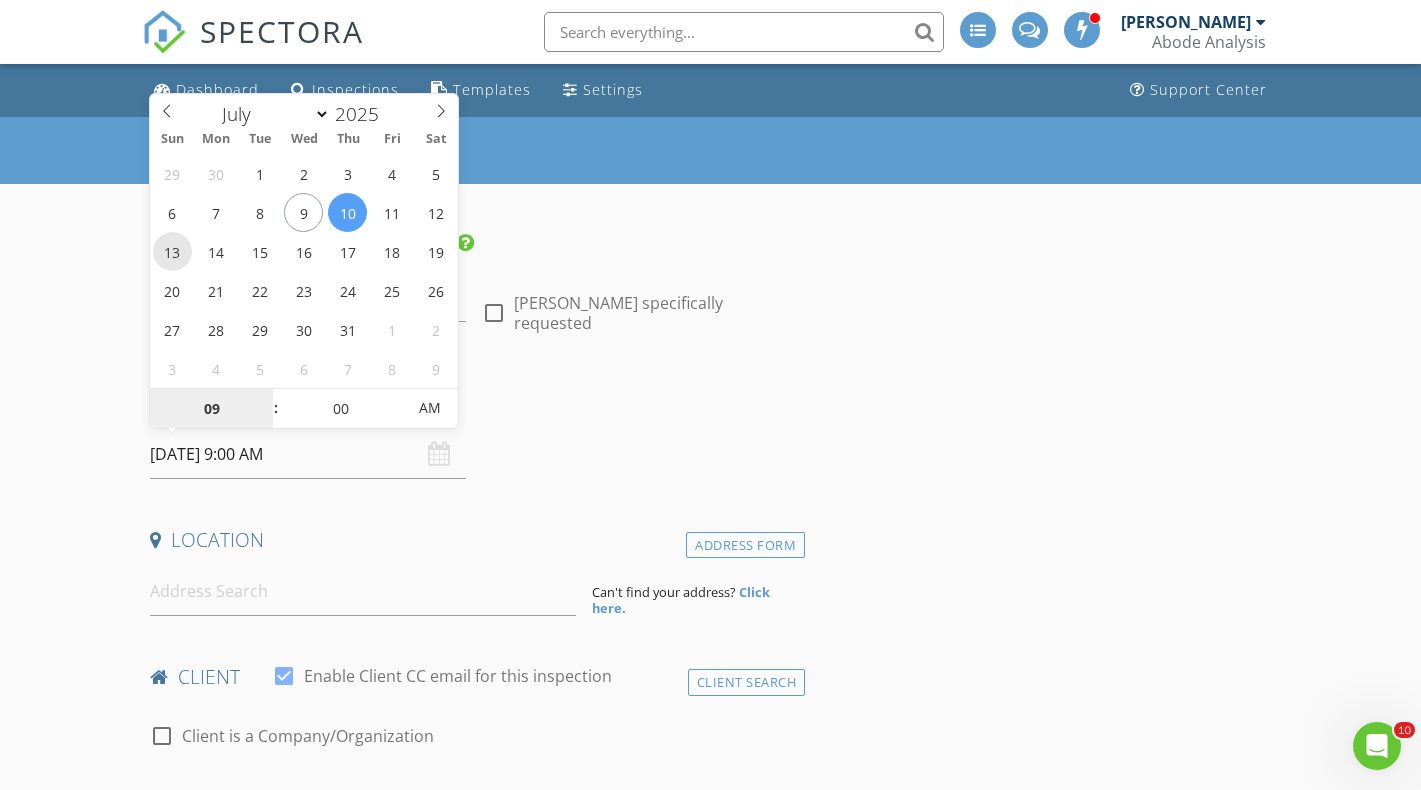 type on "07/13/2025 9:00 AM" 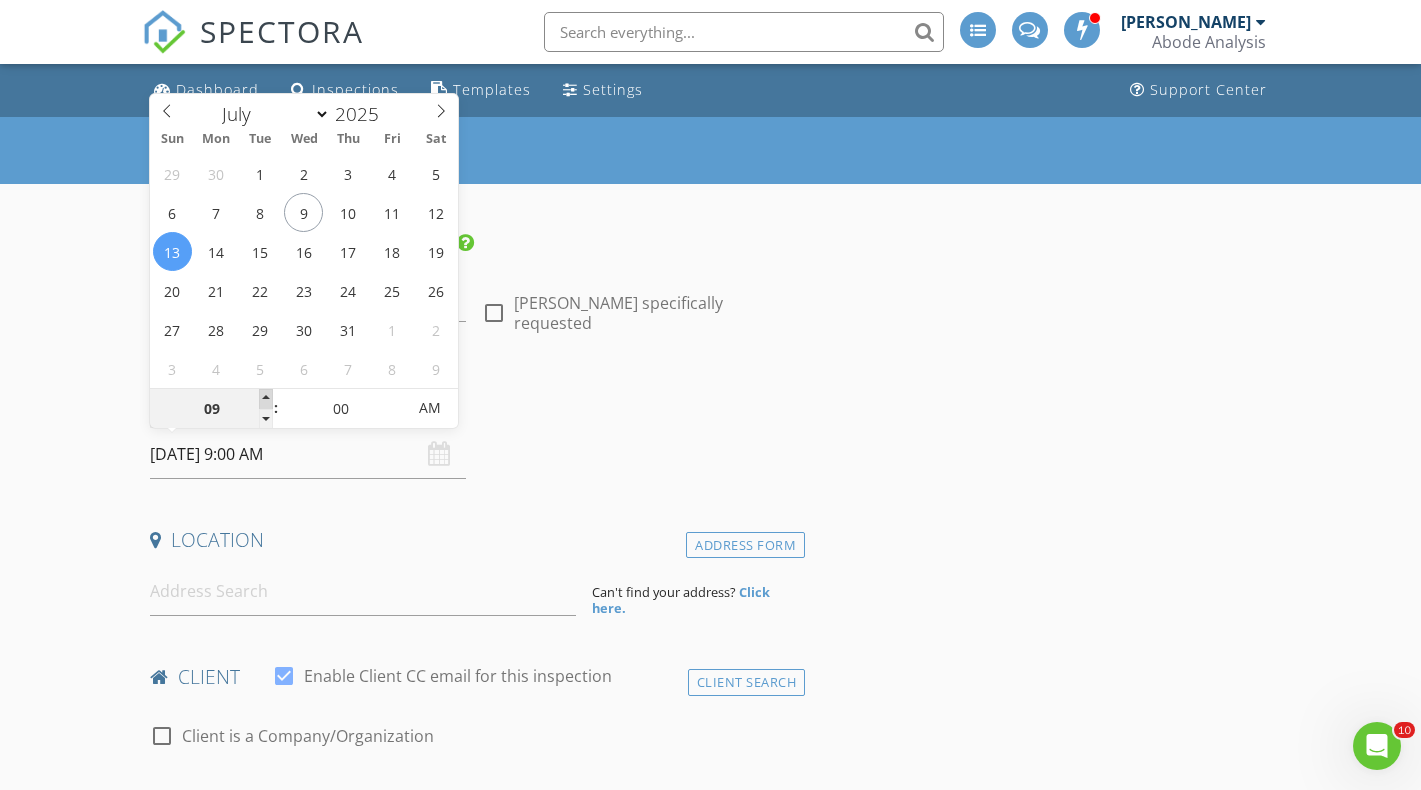 type on "10" 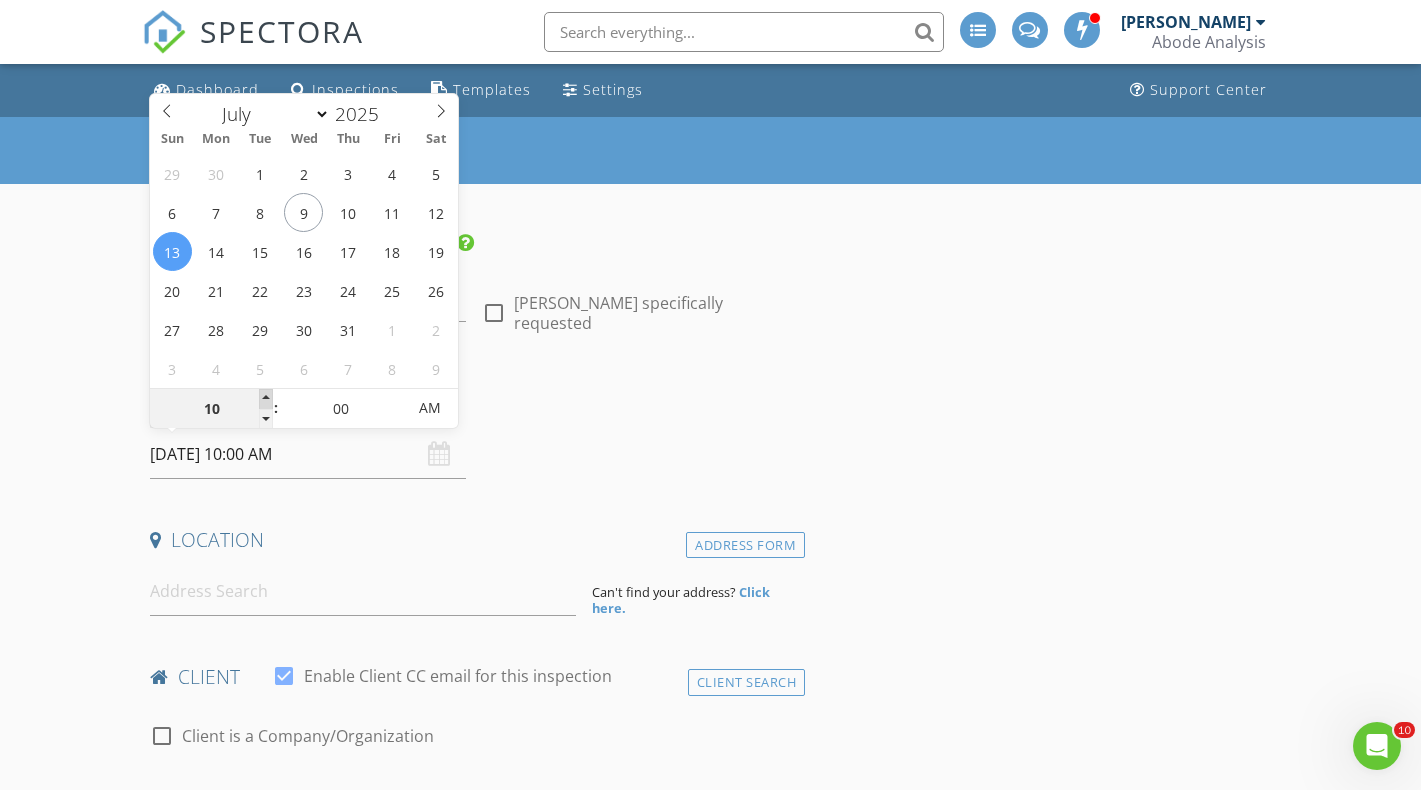 click at bounding box center [266, 399] 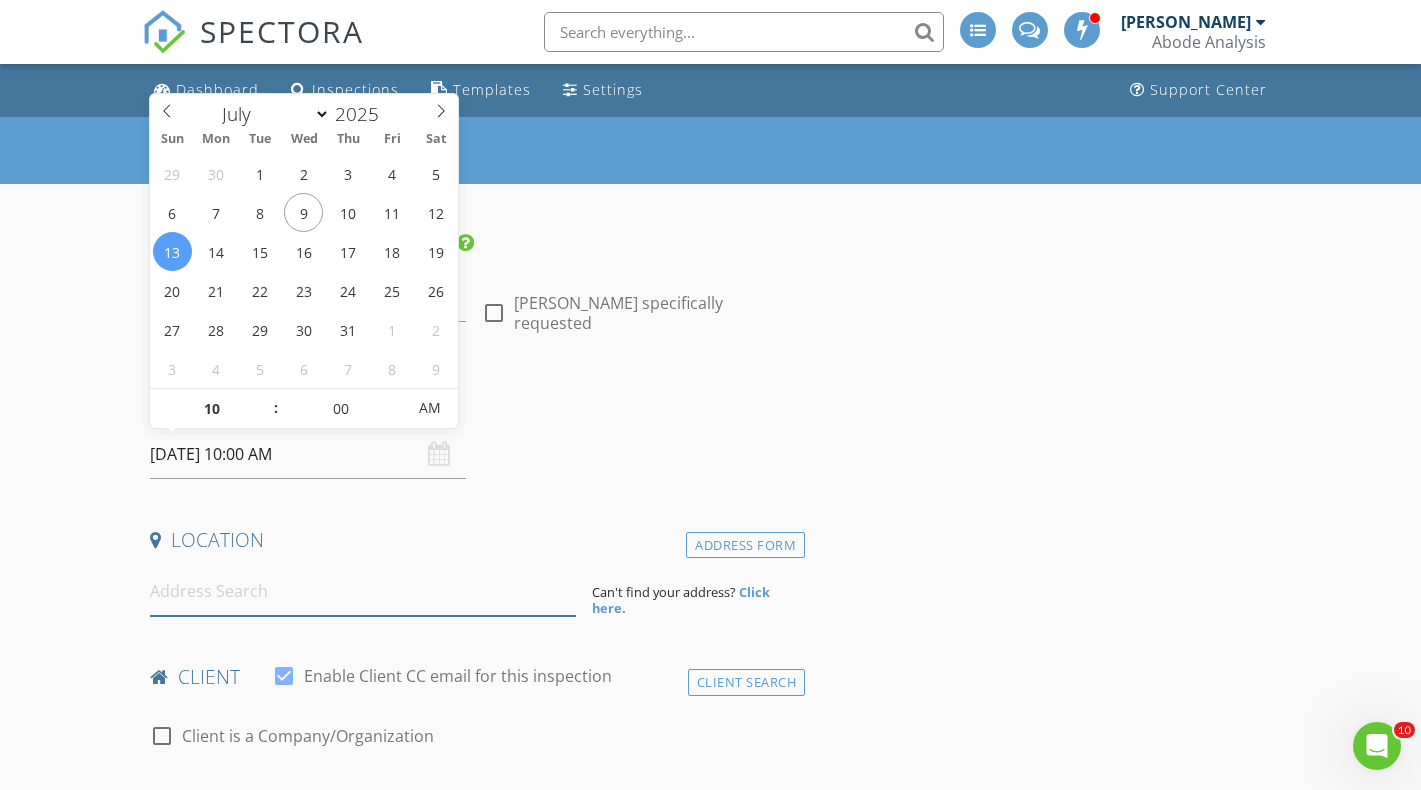 click at bounding box center (363, 591) 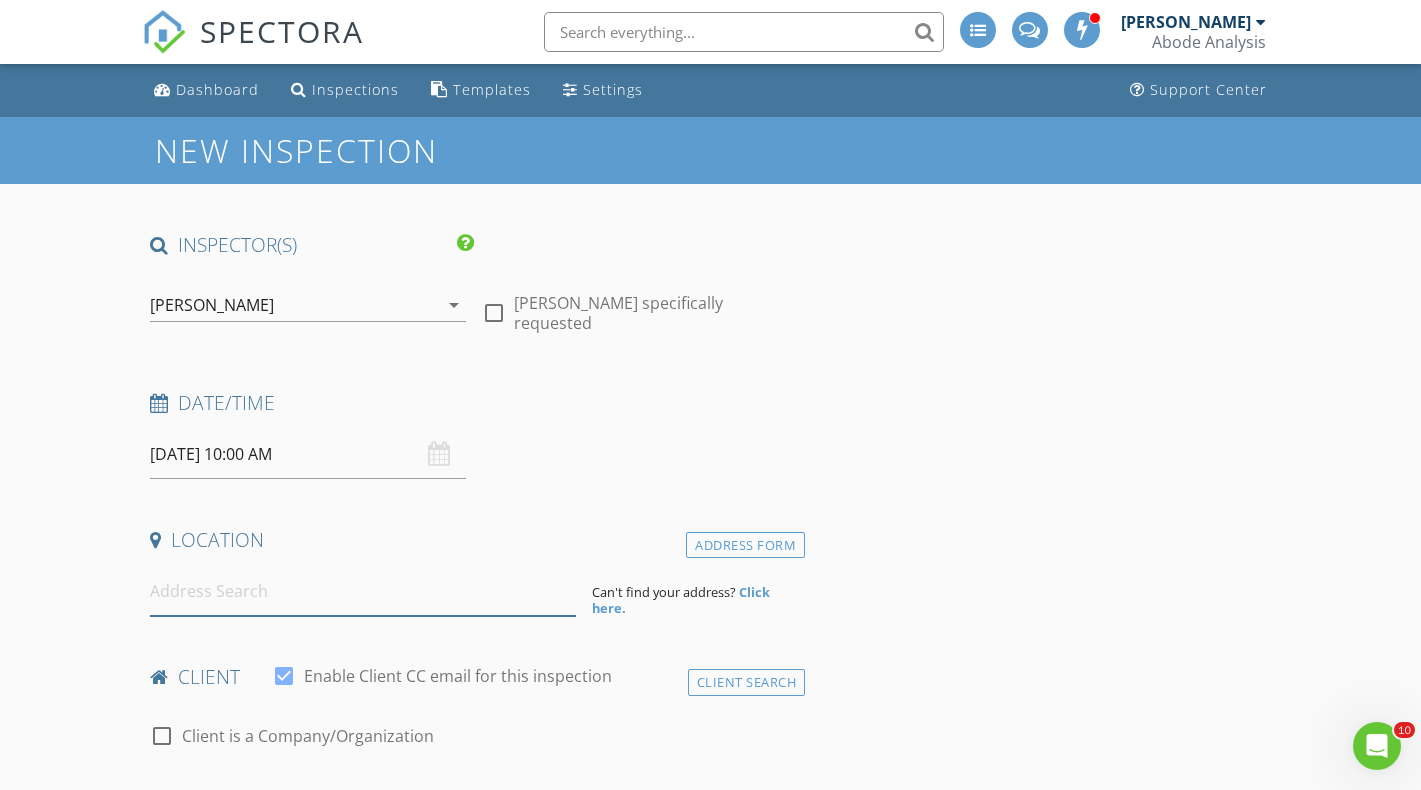 paste on "6802 E Sonia St Tacoma, WA 98404" 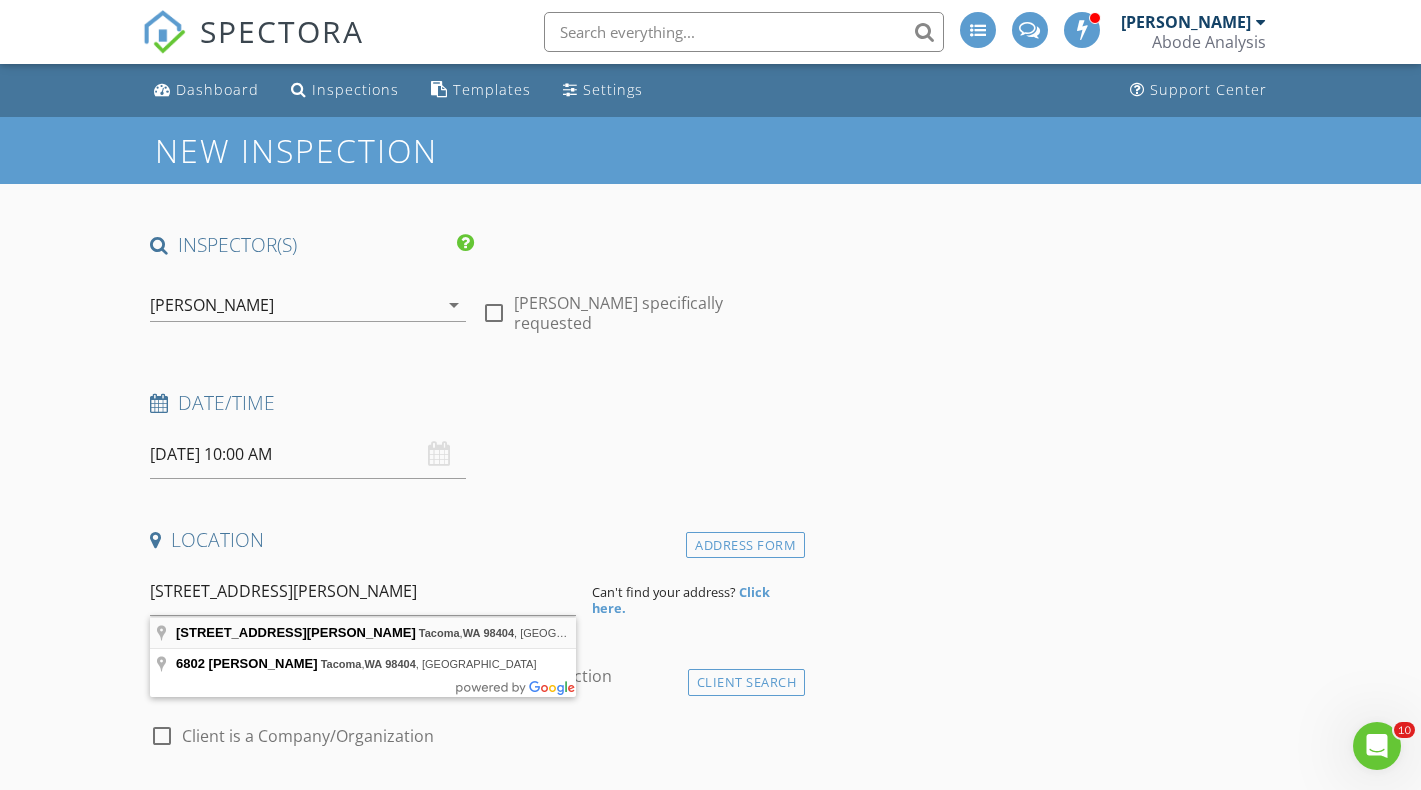 type on "6802 E Sonia St, Tacoma, WA 98404, USA" 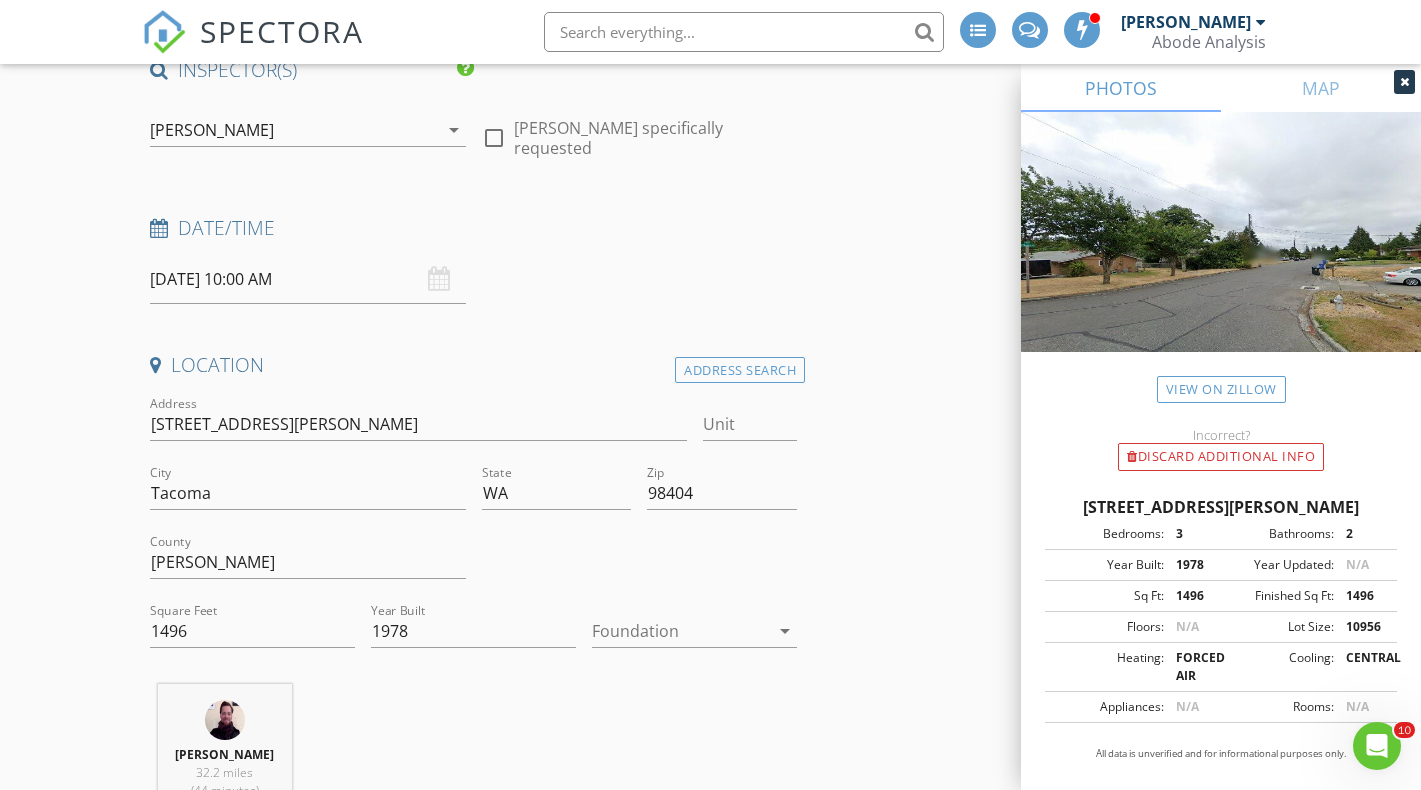 scroll, scrollTop: 176, scrollLeft: 0, axis: vertical 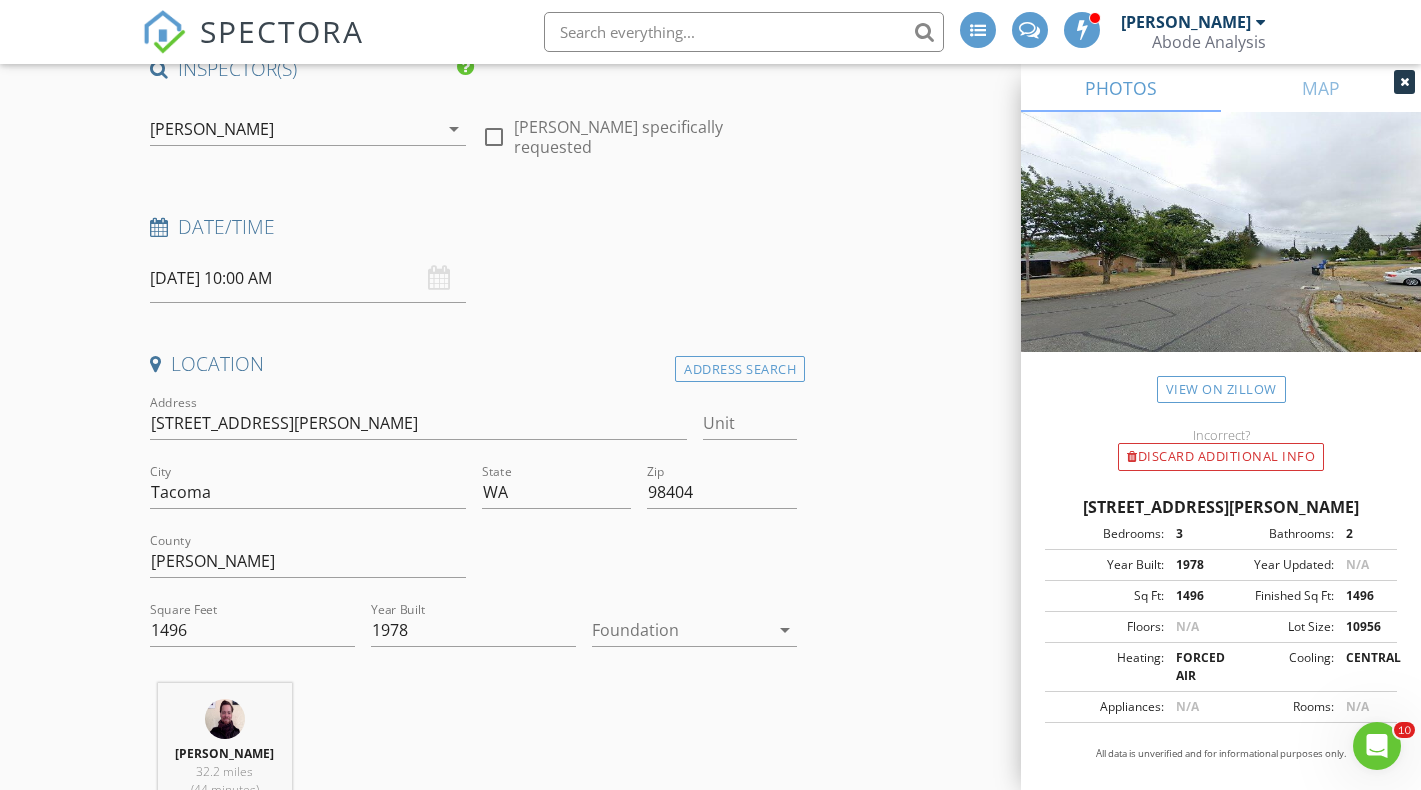 click at bounding box center (680, 630) 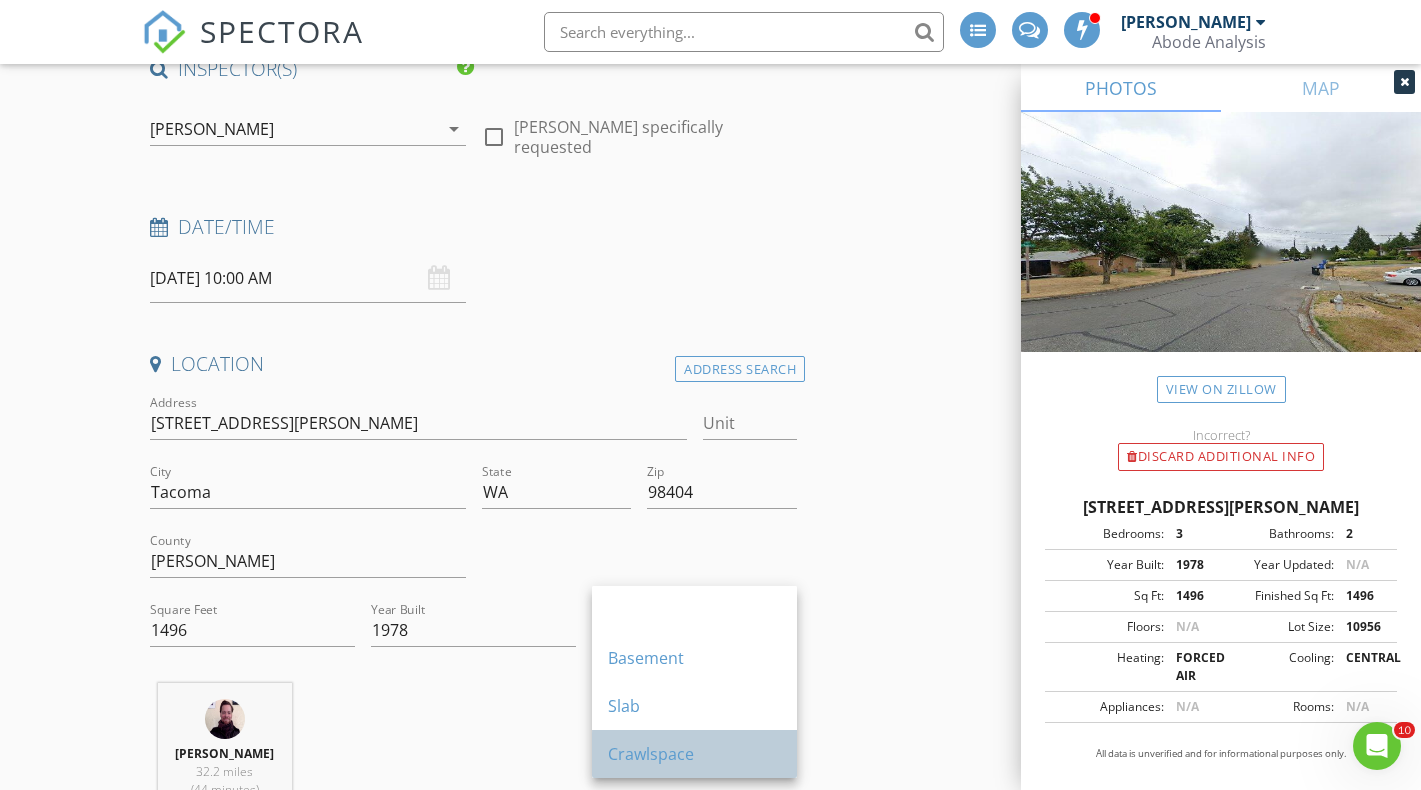 click on "Crawlspace" at bounding box center (694, 754) 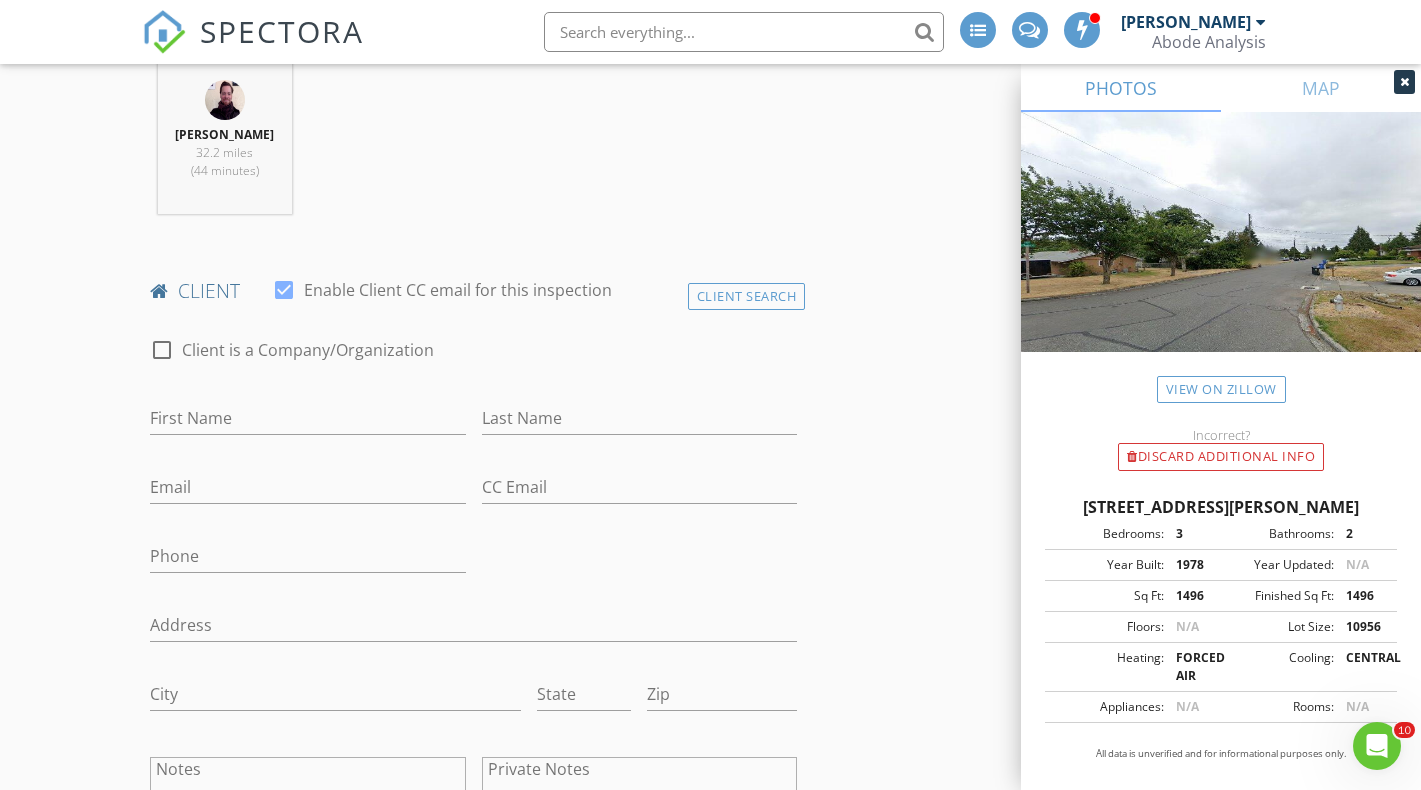 scroll, scrollTop: 806, scrollLeft: 0, axis: vertical 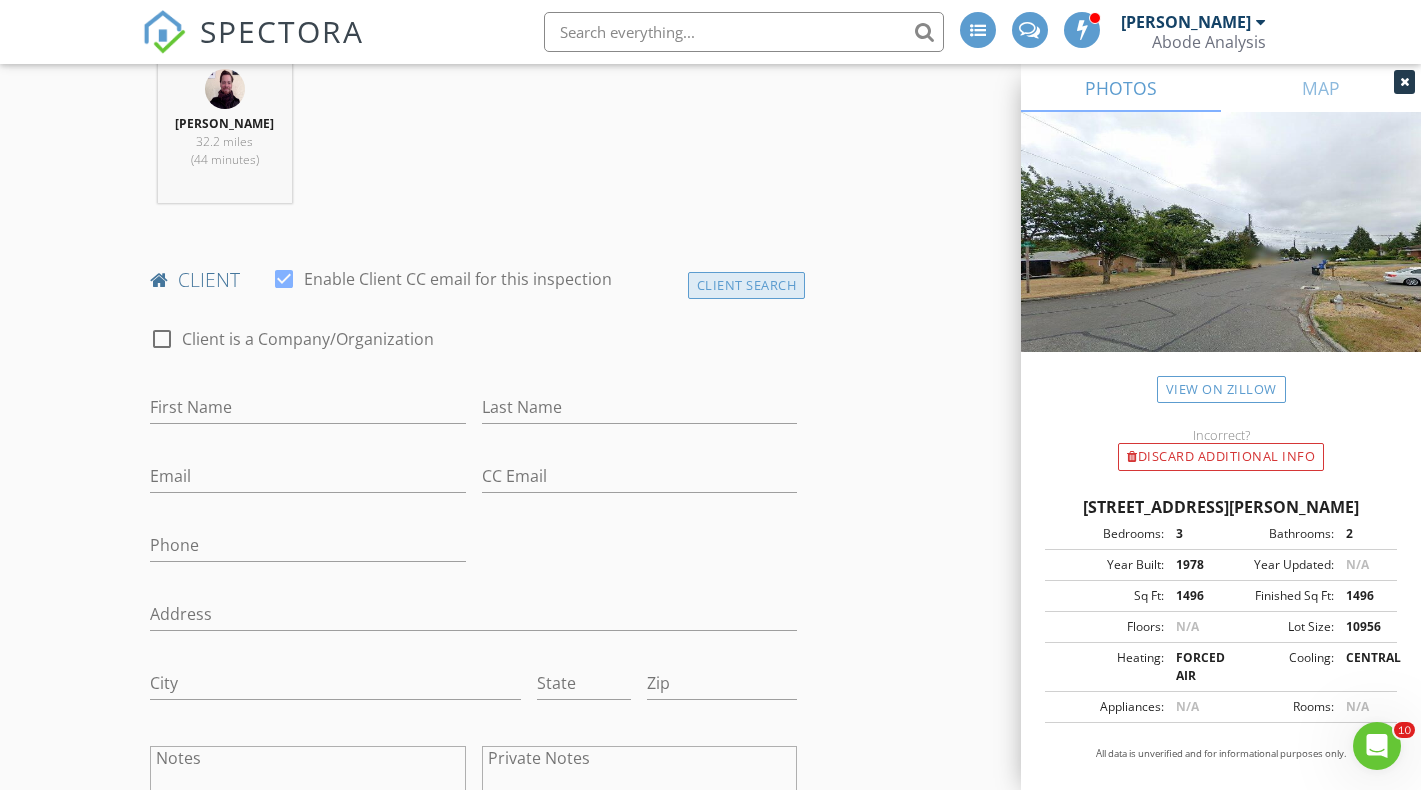 click on "Client Search" at bounding box center (747, 285) 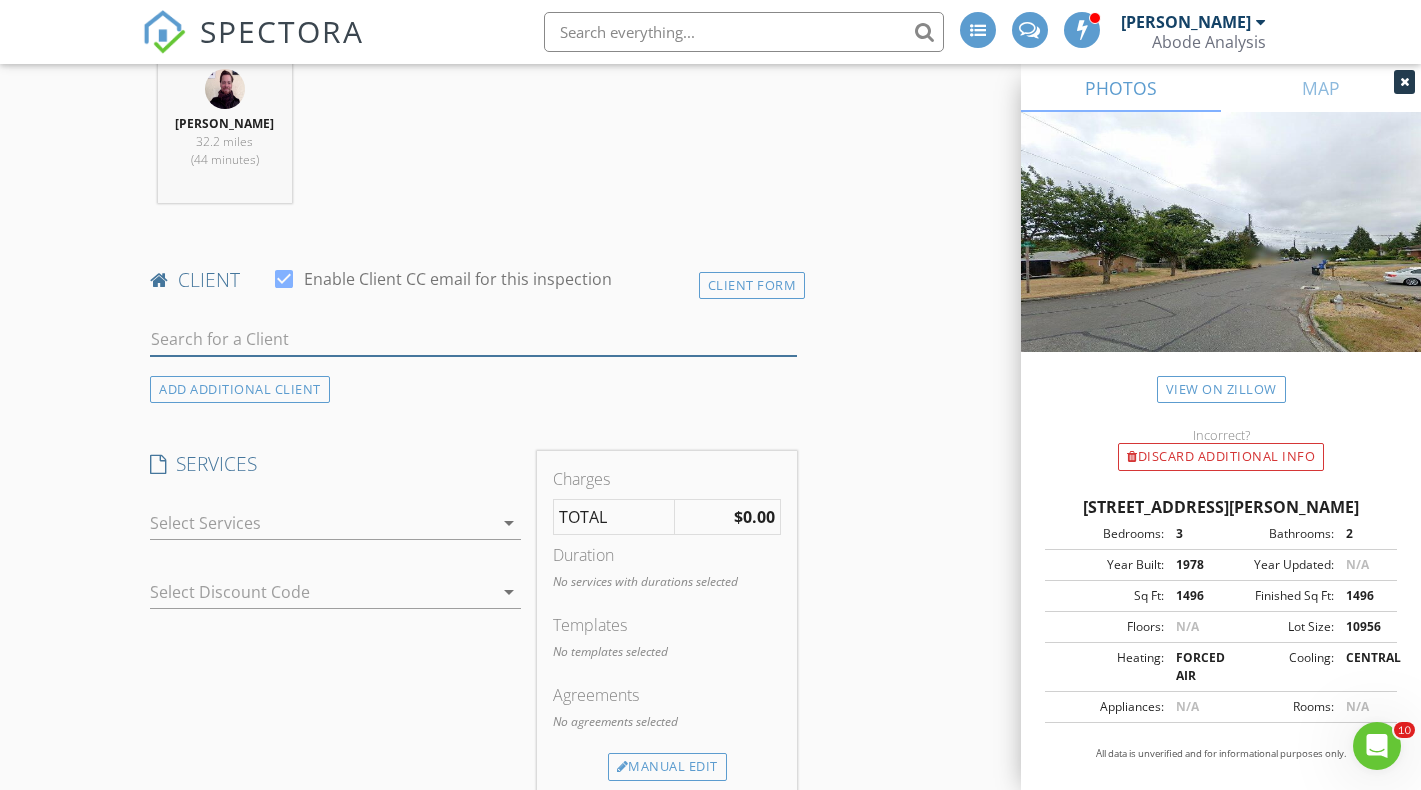 click at bounding box center (473, 339) 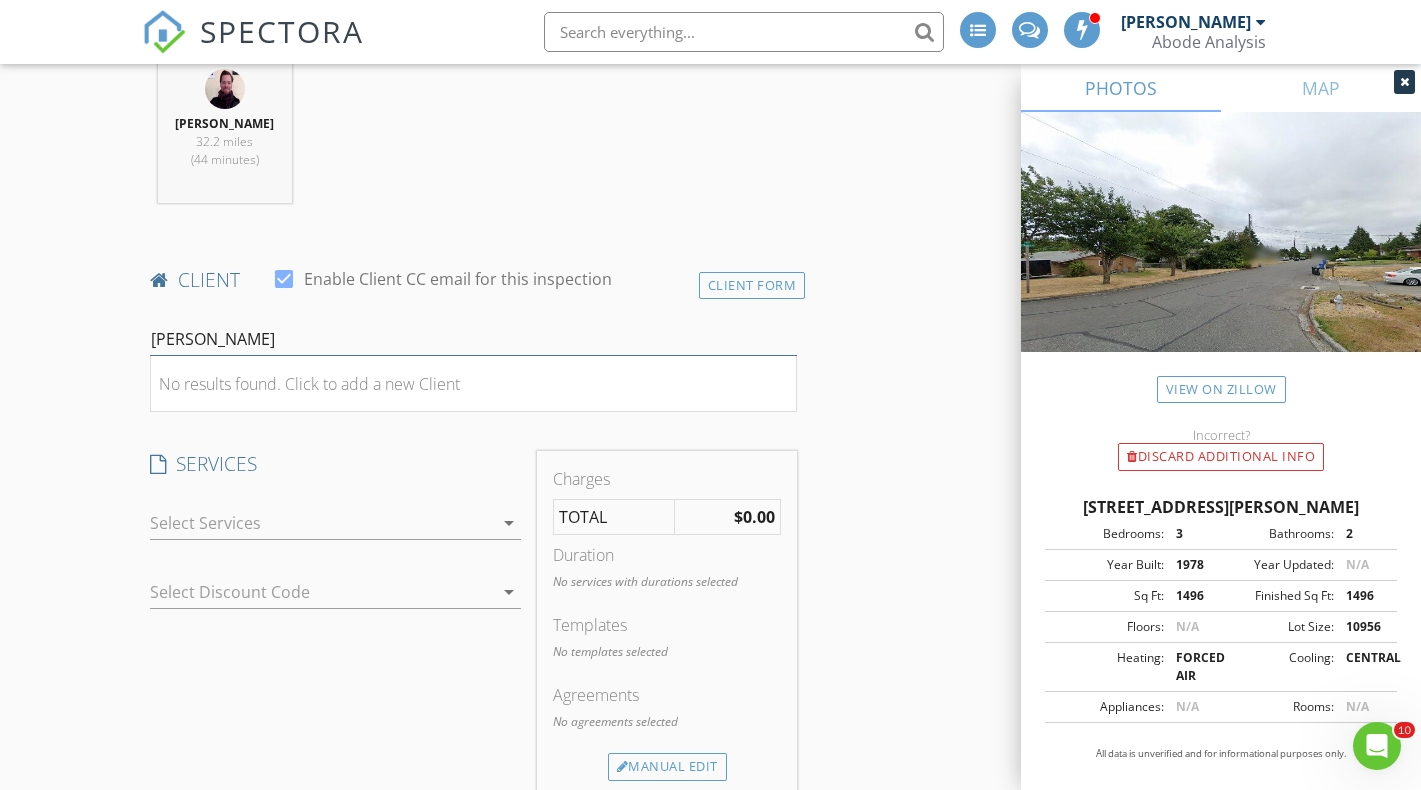 click on "Ion Buga" at bounding box center (473, 339) 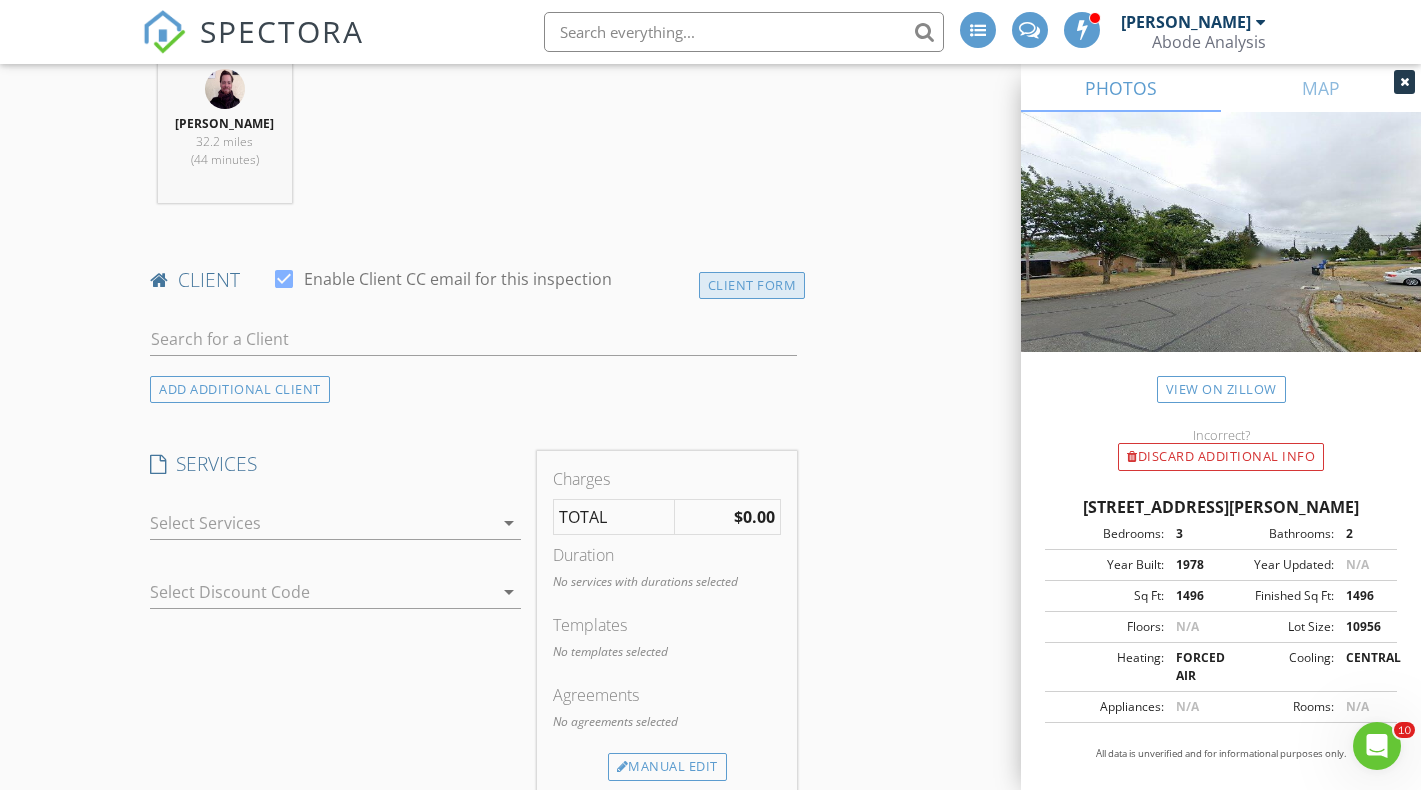 click on "Client Form" at bounding box center [752, 285] 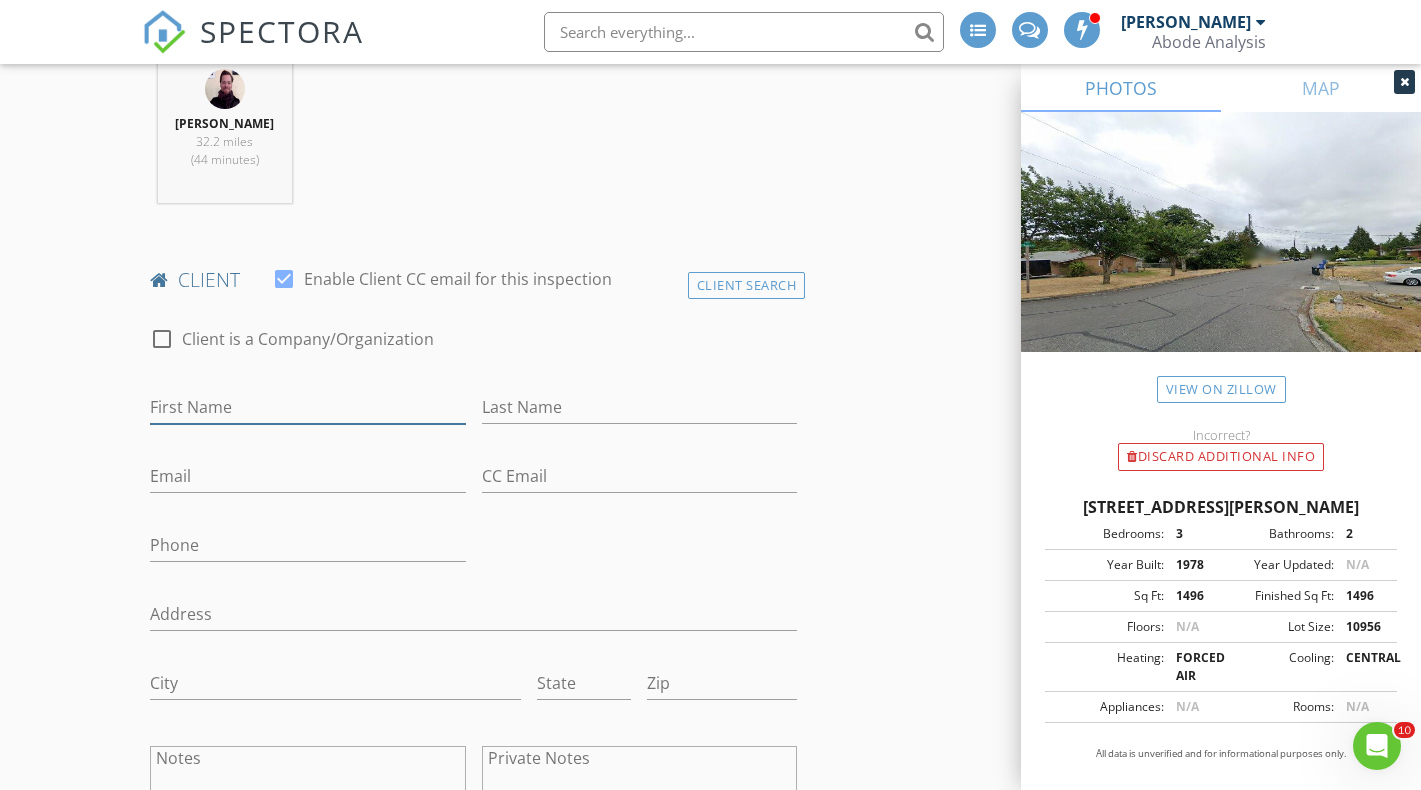 click on "First Name" at bounding box center [308, 407] 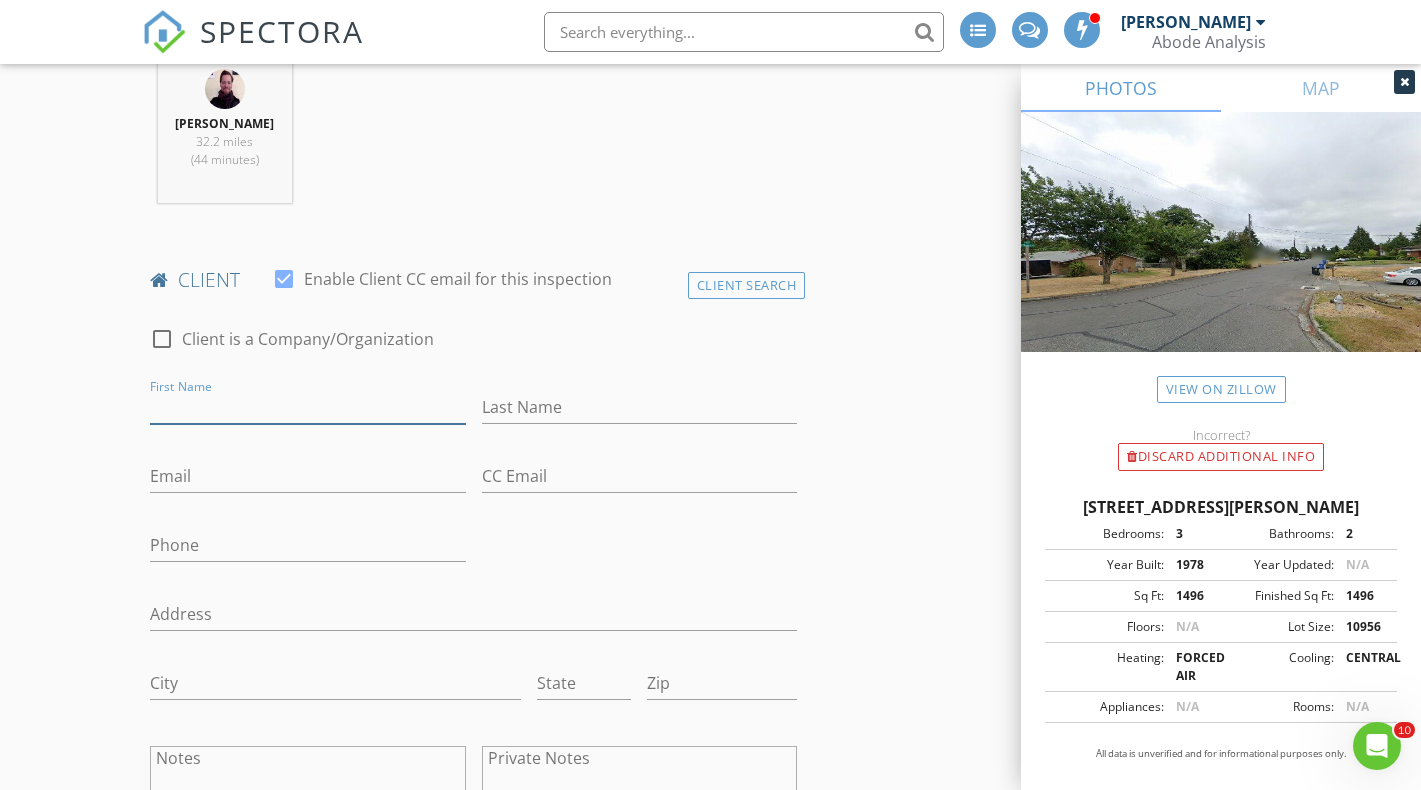 paste on "Ion Buga" 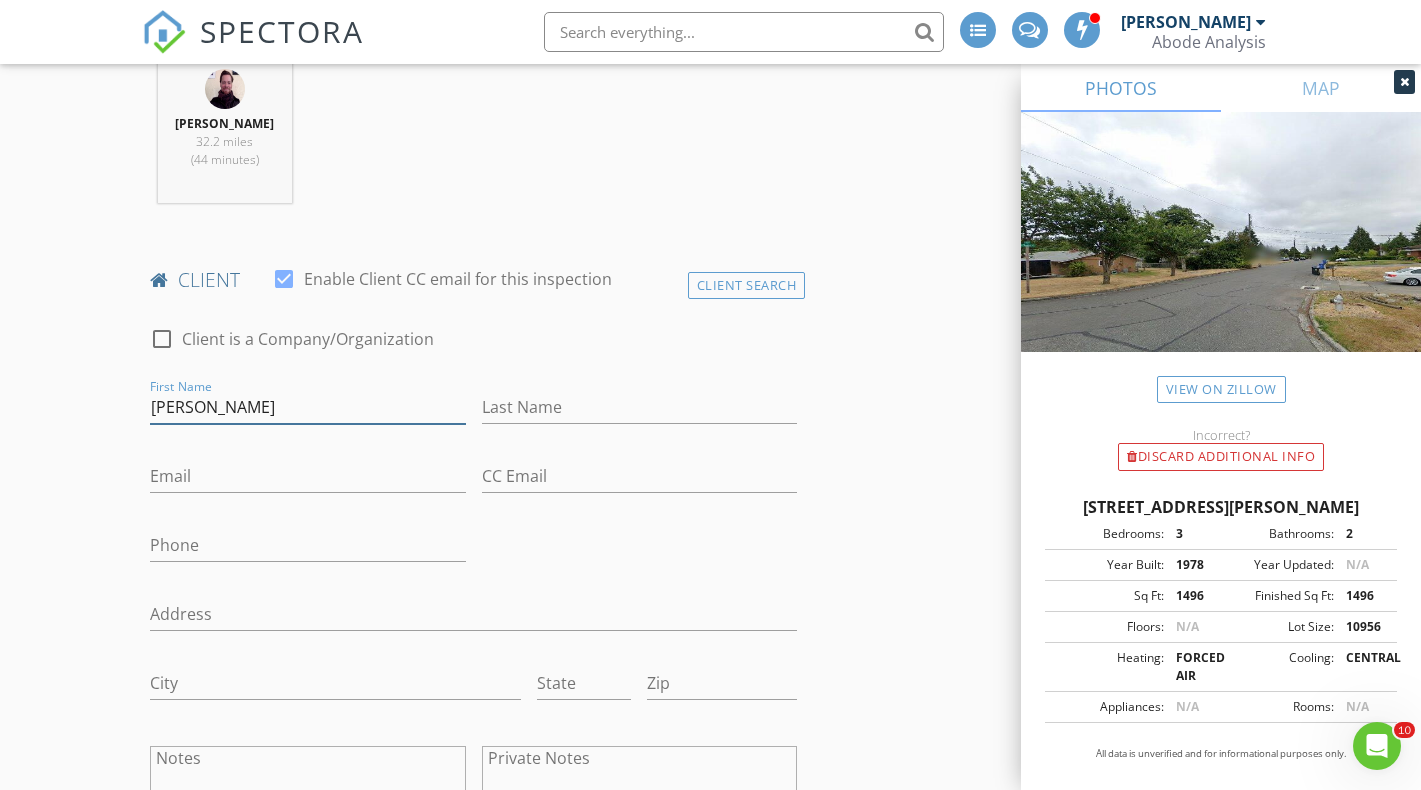 click on "Ion Buga" at bounding box center [308, 407] 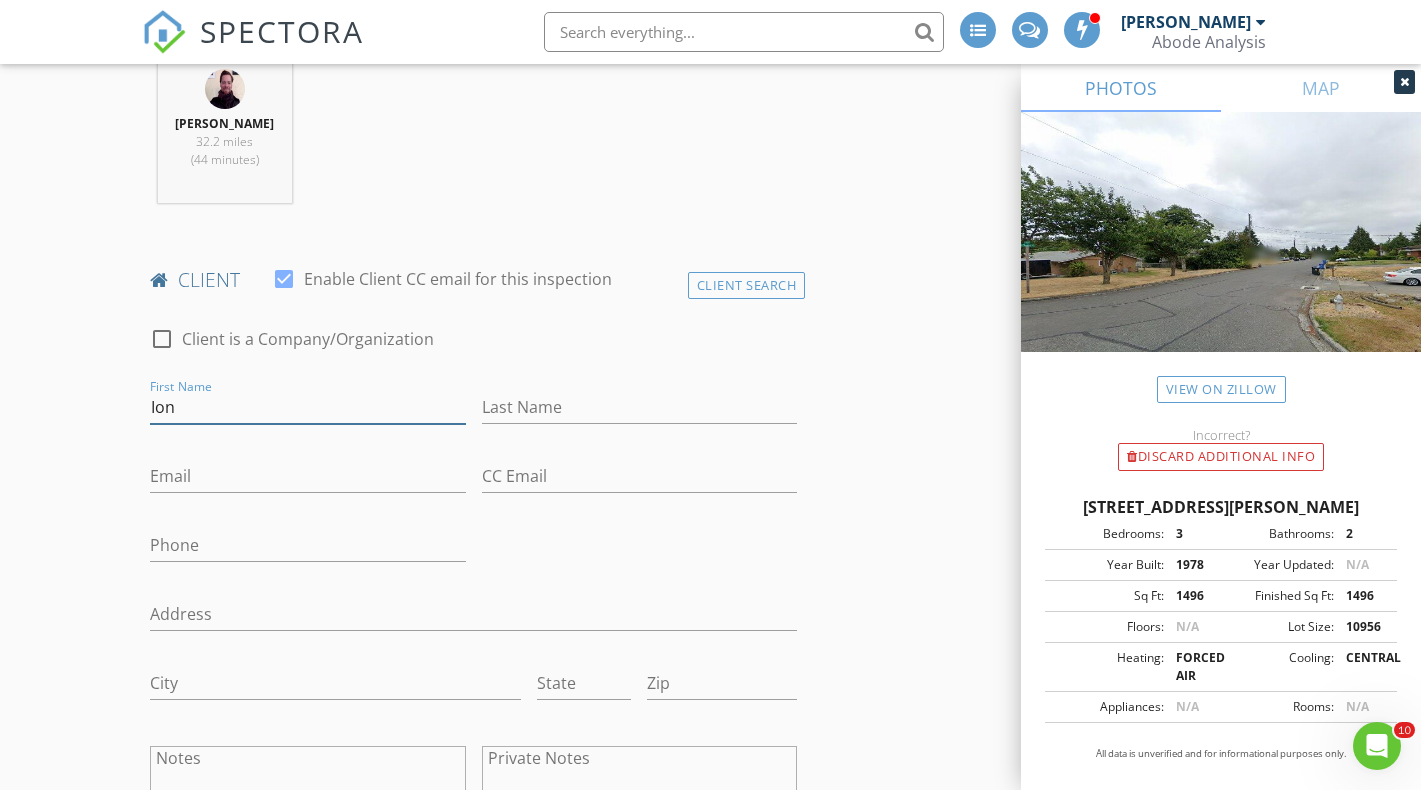 type on "Ion" 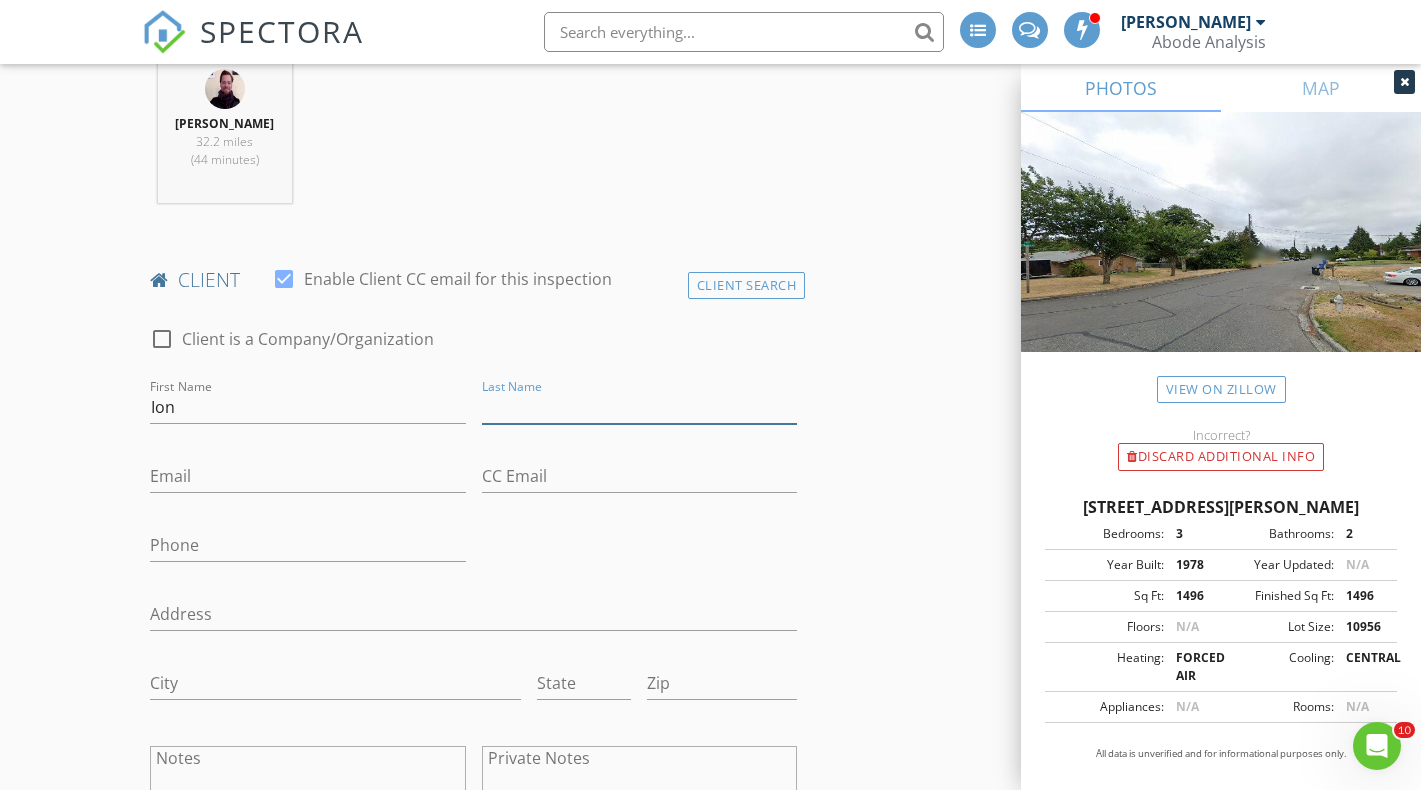 click on "Last Name" at bounding box center [640, 407] 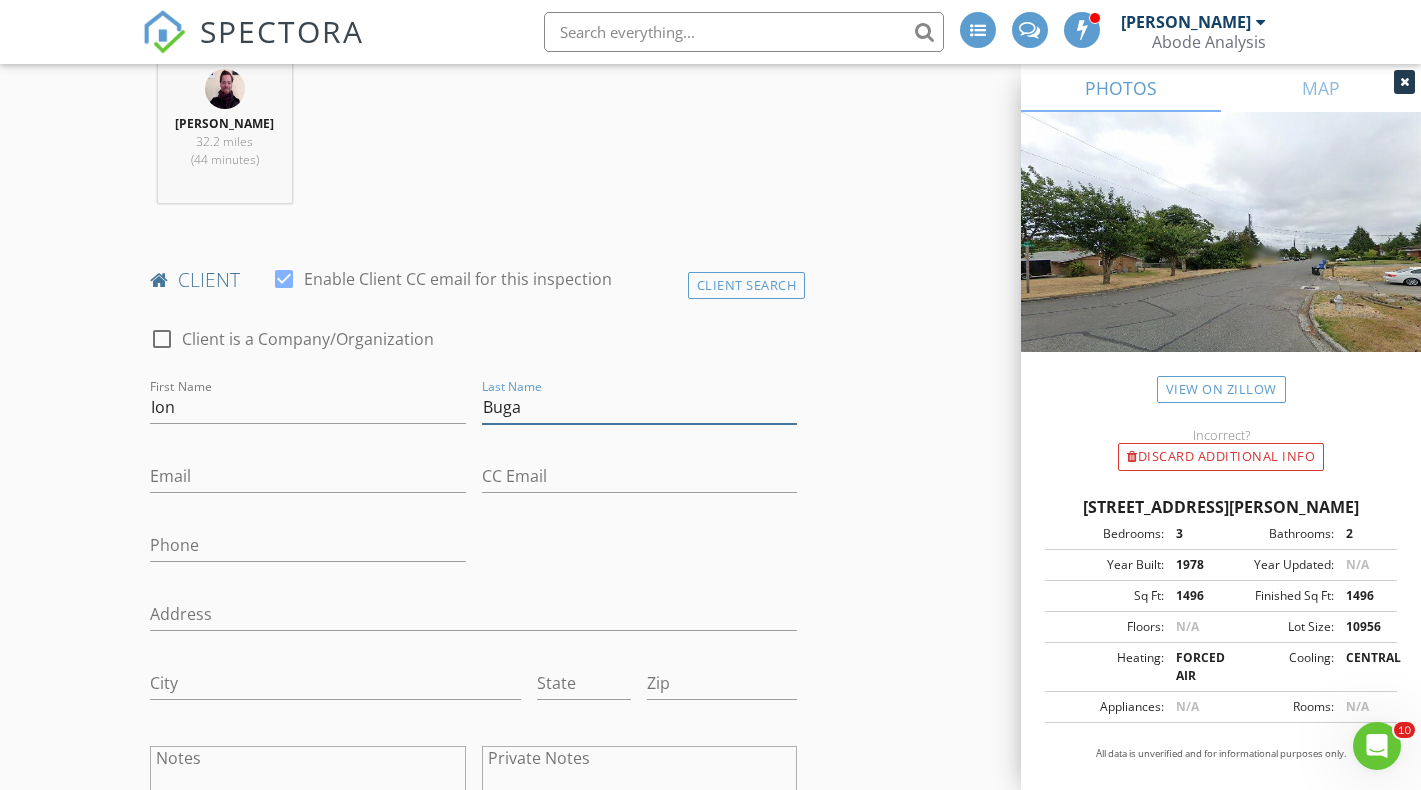 type on "Buga" 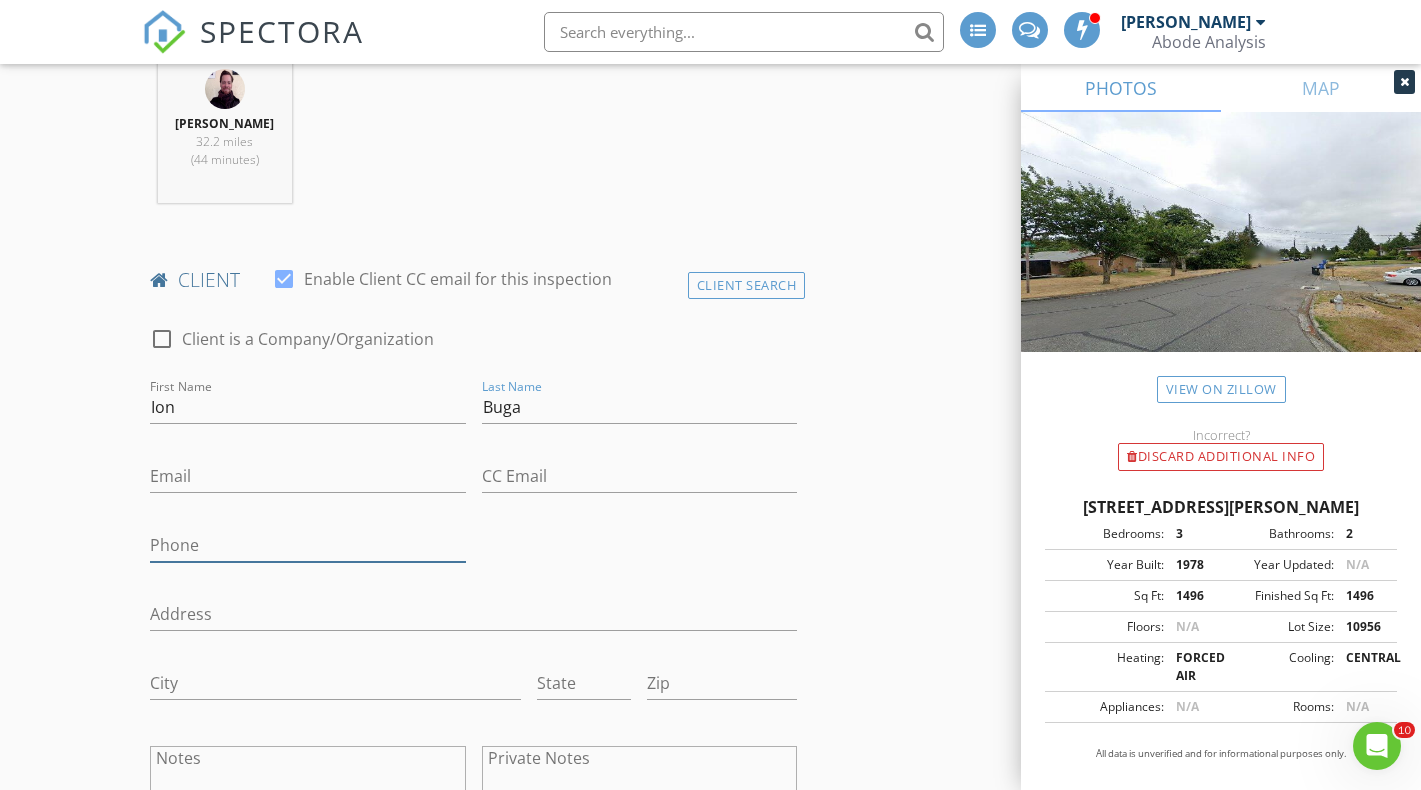 click on "Phone" at bounding box center (308, 545) 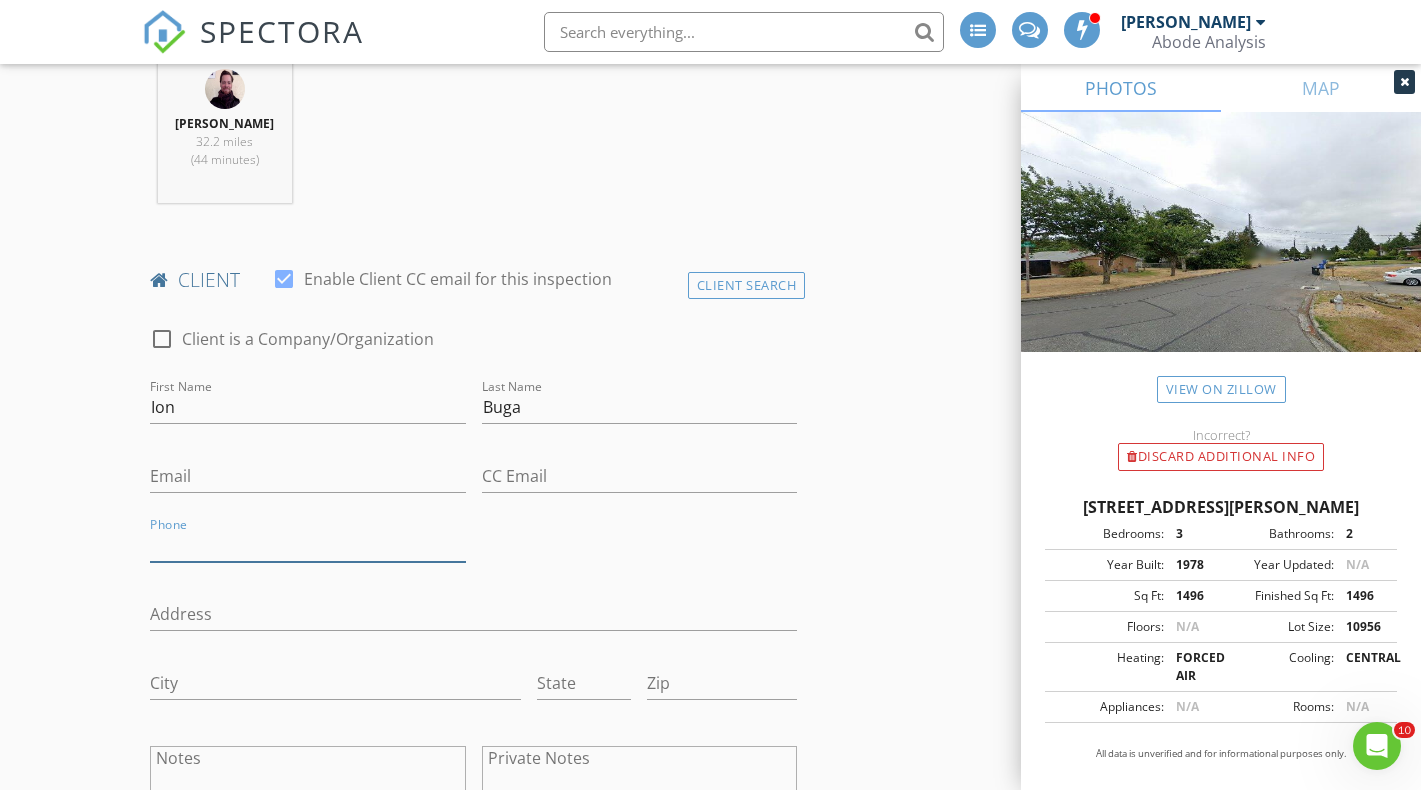 paste on "312-848-4797" 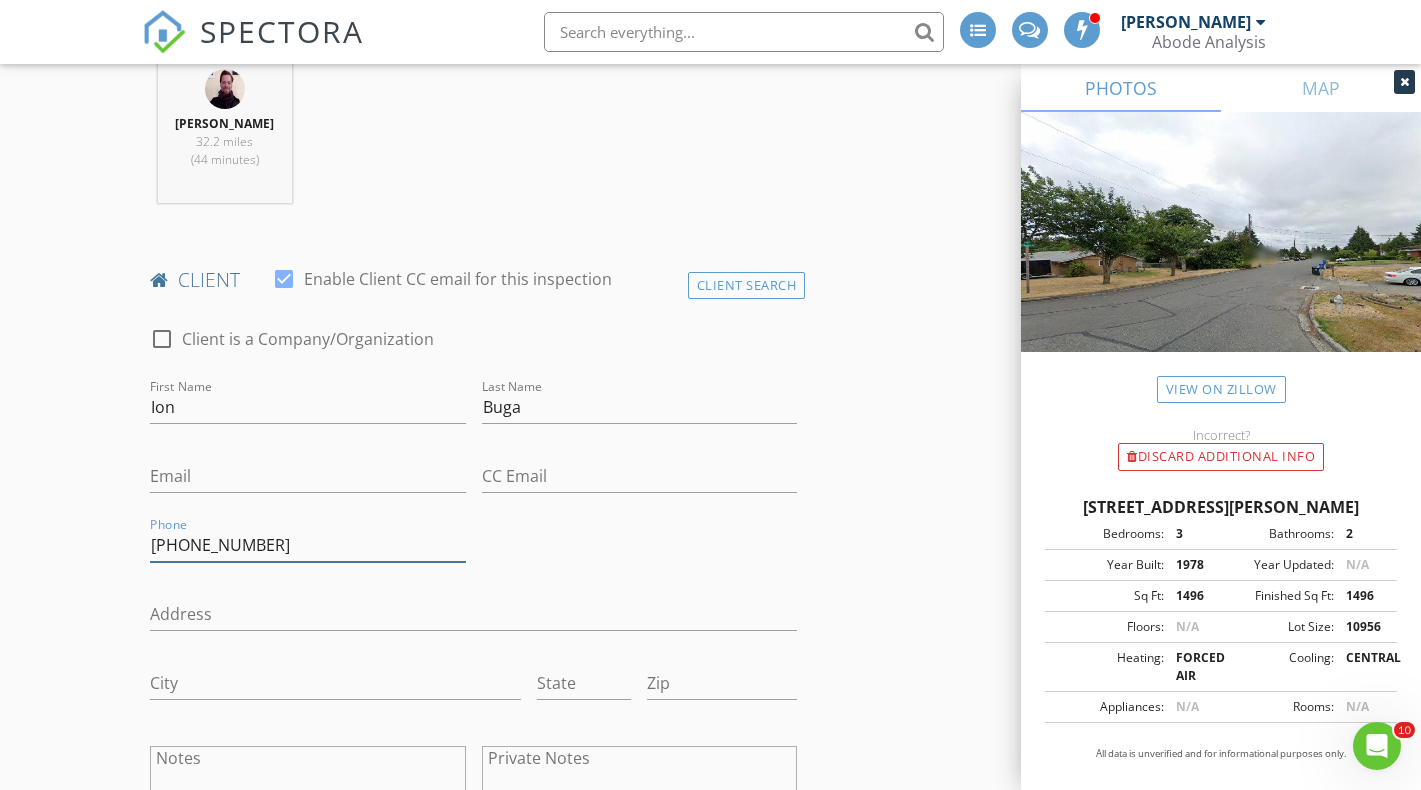 type on "312-848-4797" 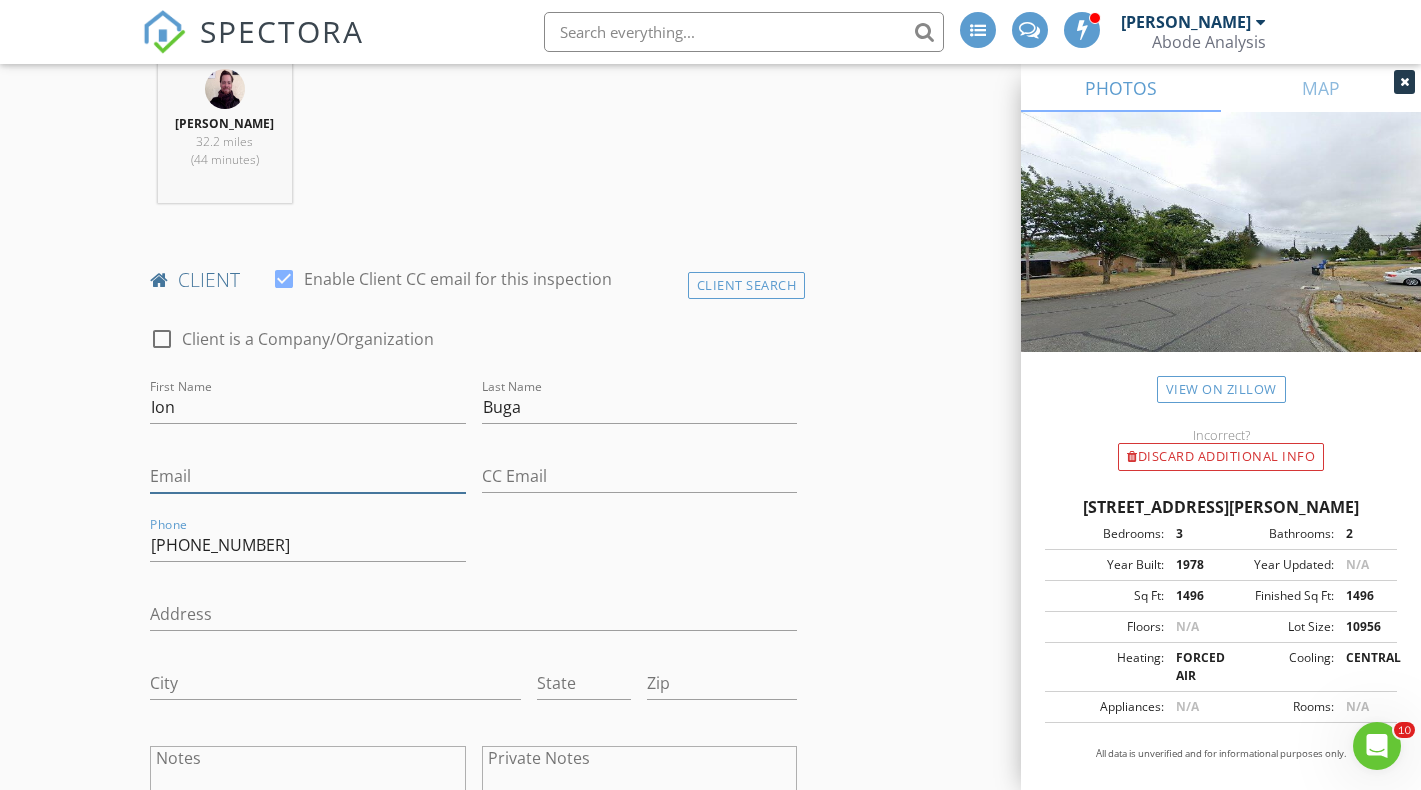 click on "Email" at bounding box center (308, 476) 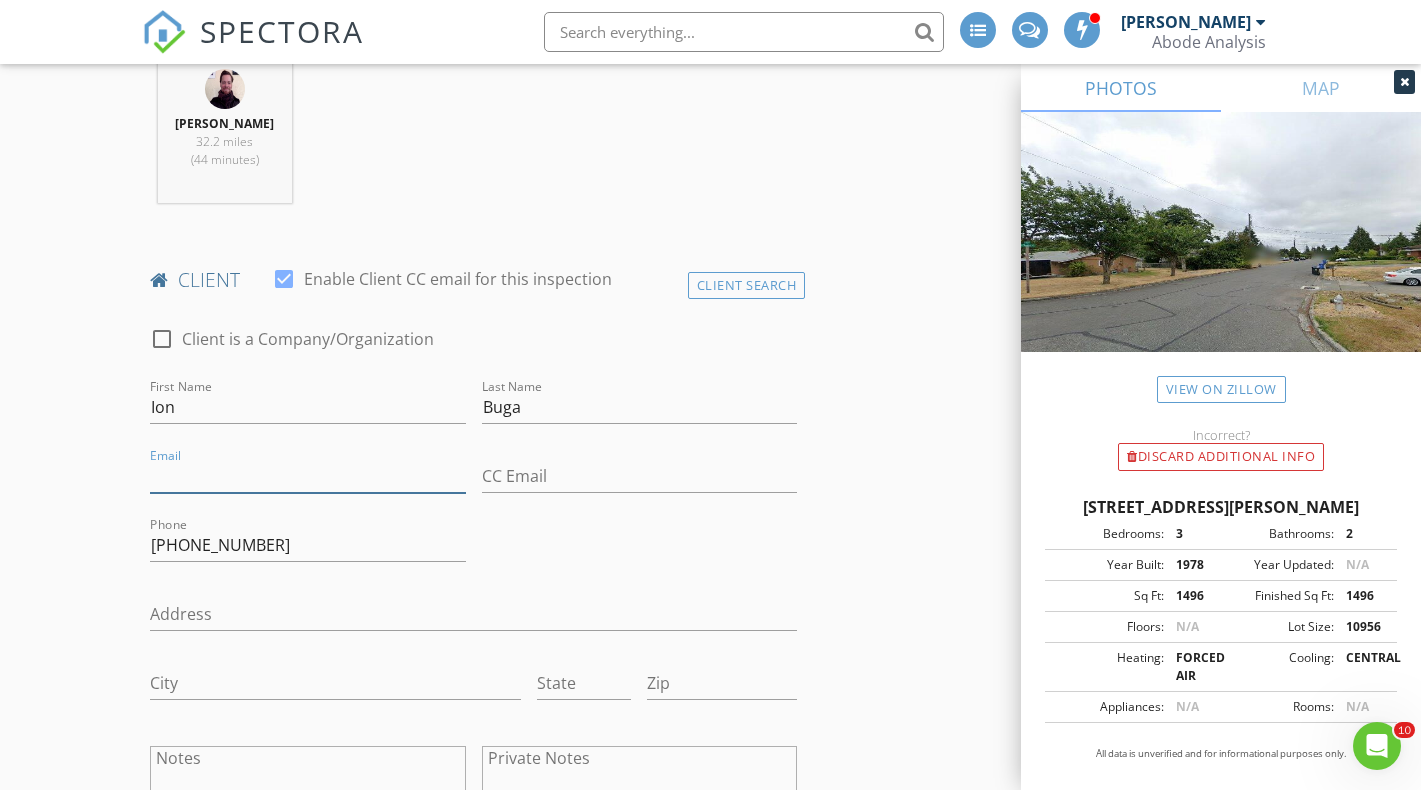 paste on "Ionbuga09@gmail.com" 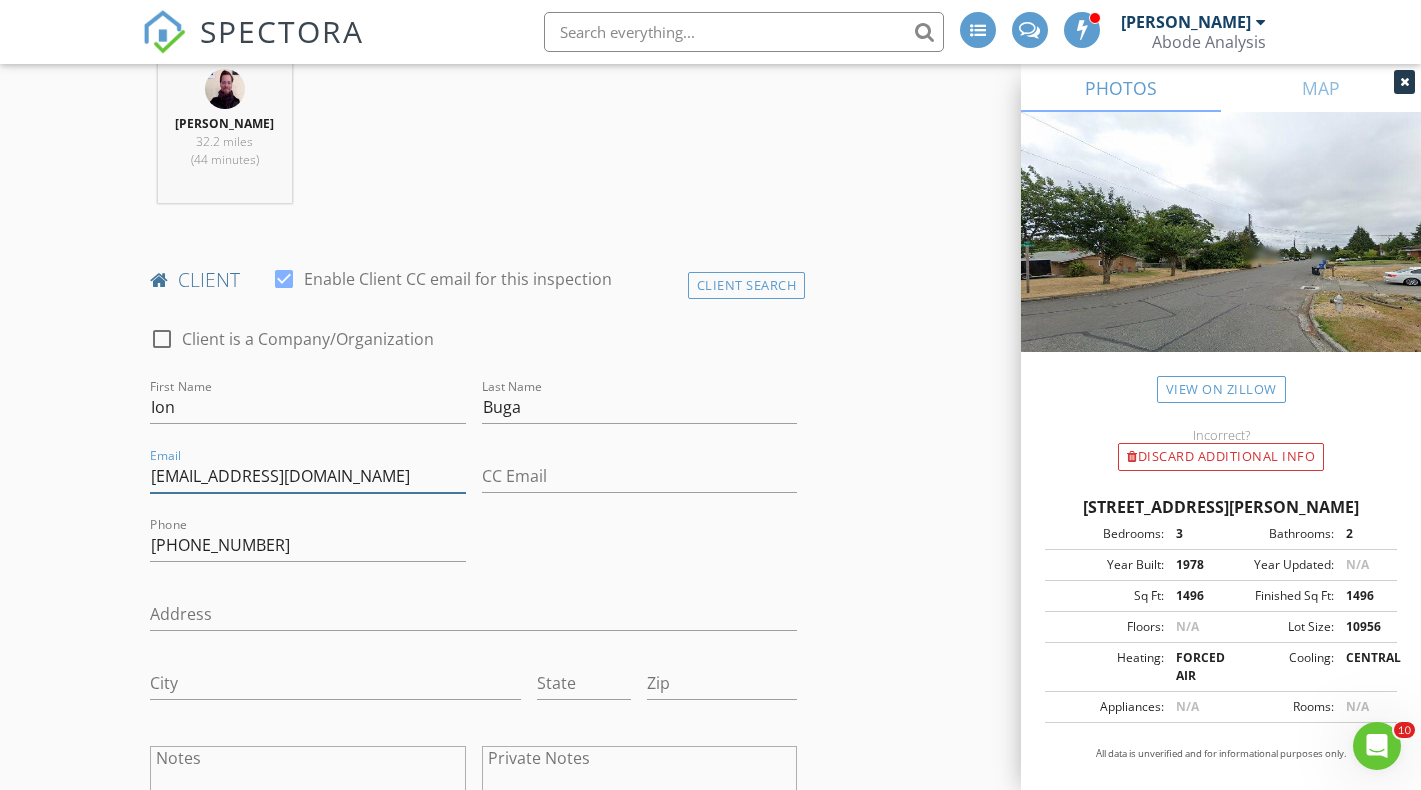 click on "Ionbuga09@gmail.com" at bounding box center (308, 476) 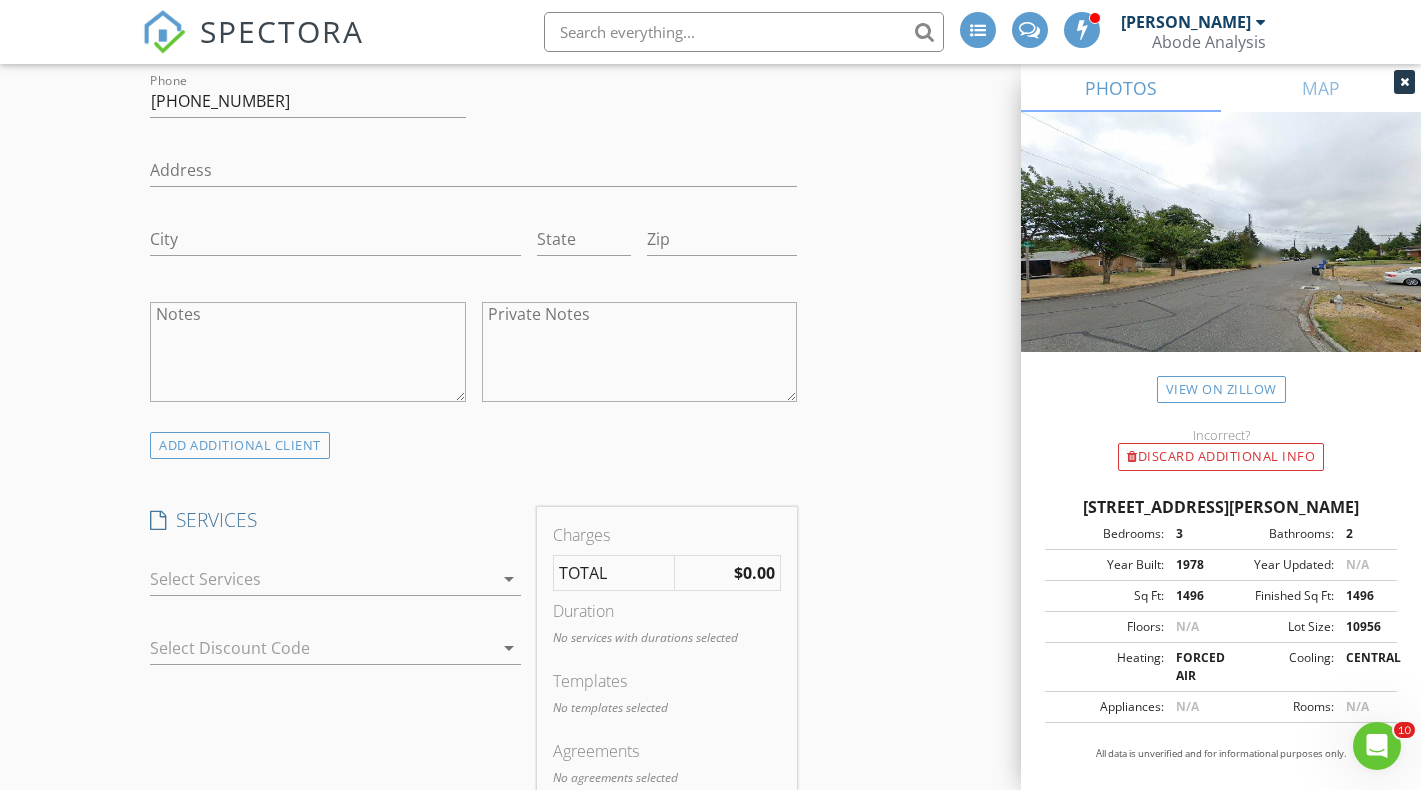 scroll, scrollTop: 1286, scrollLeft: 0, axis: vertical 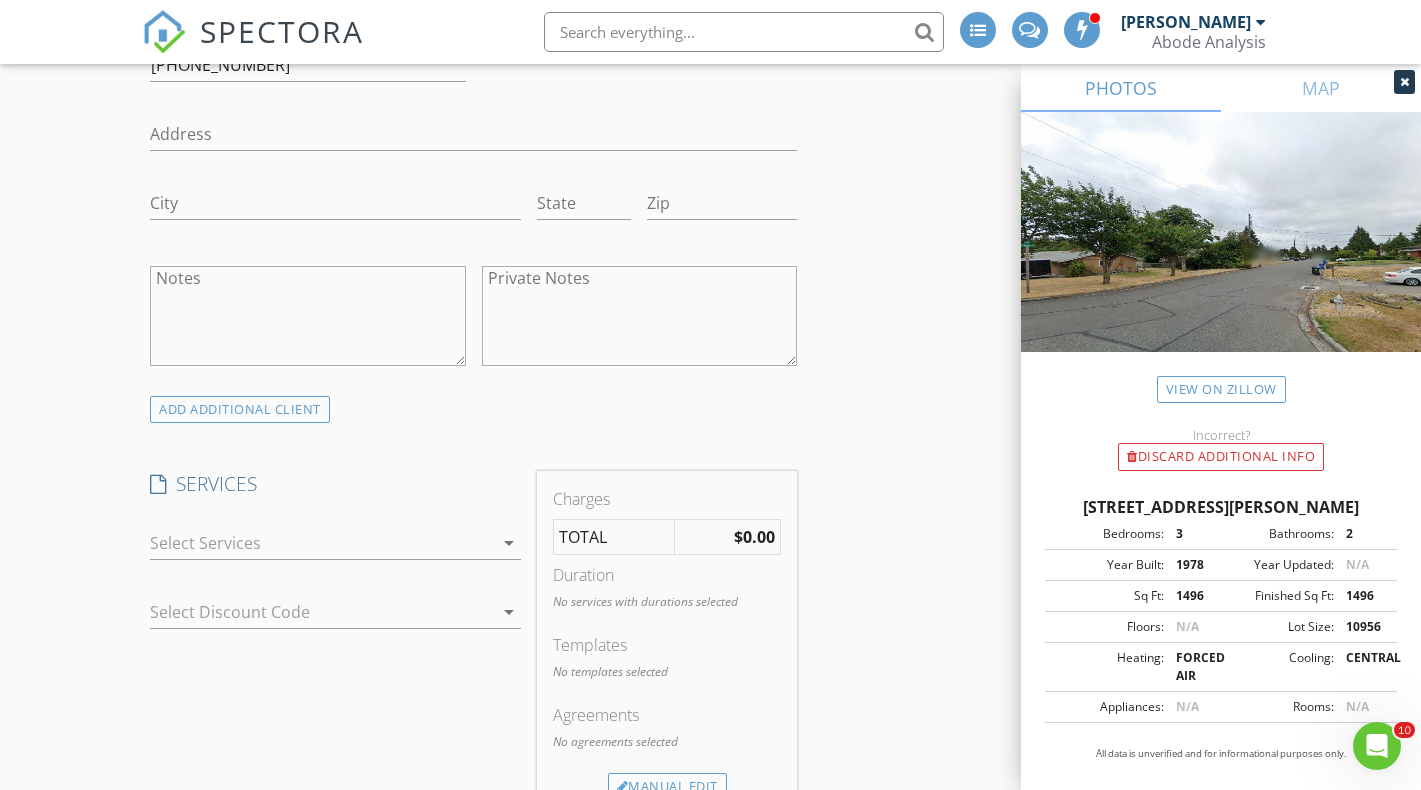 type on "ionbuga09@gmail.com" 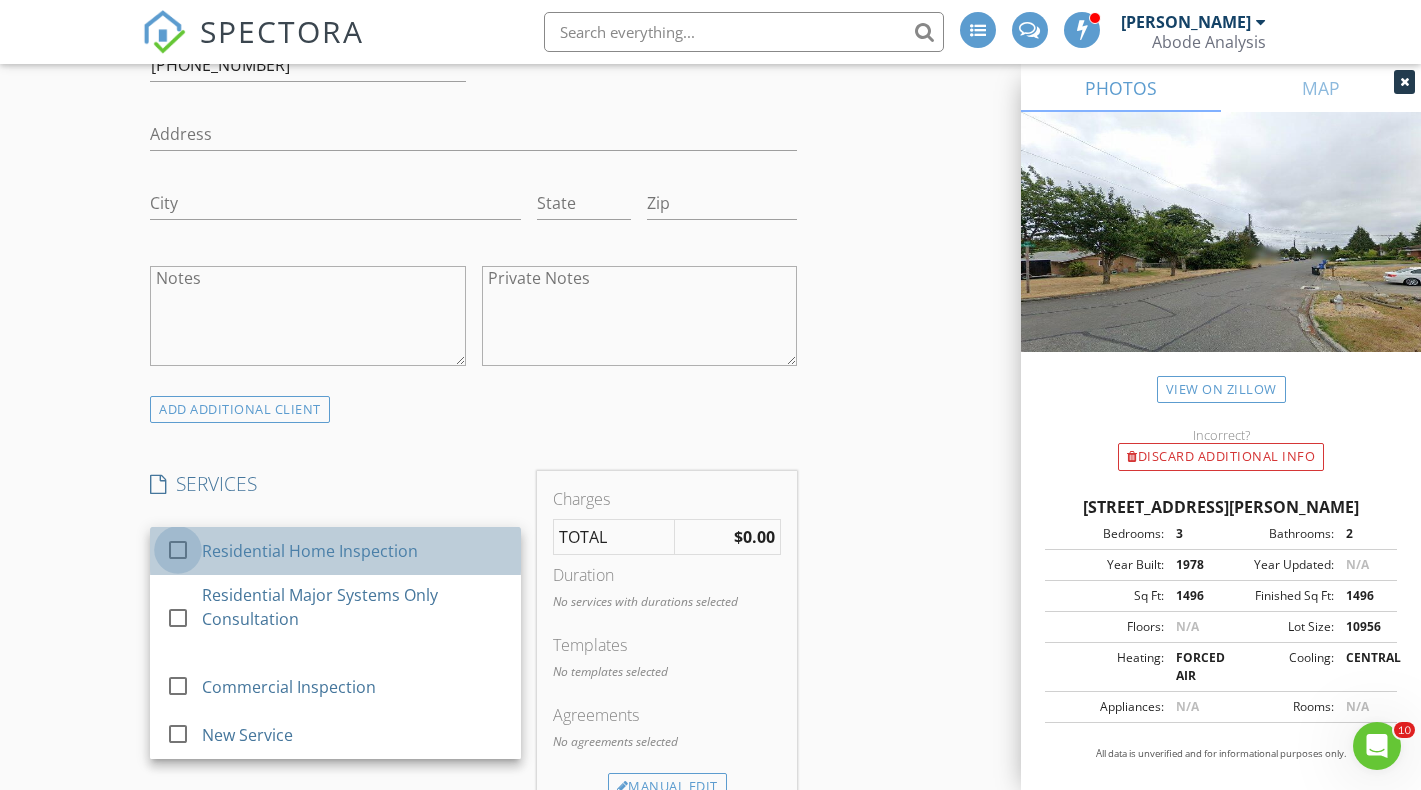 click at bounding box center [178, 550] 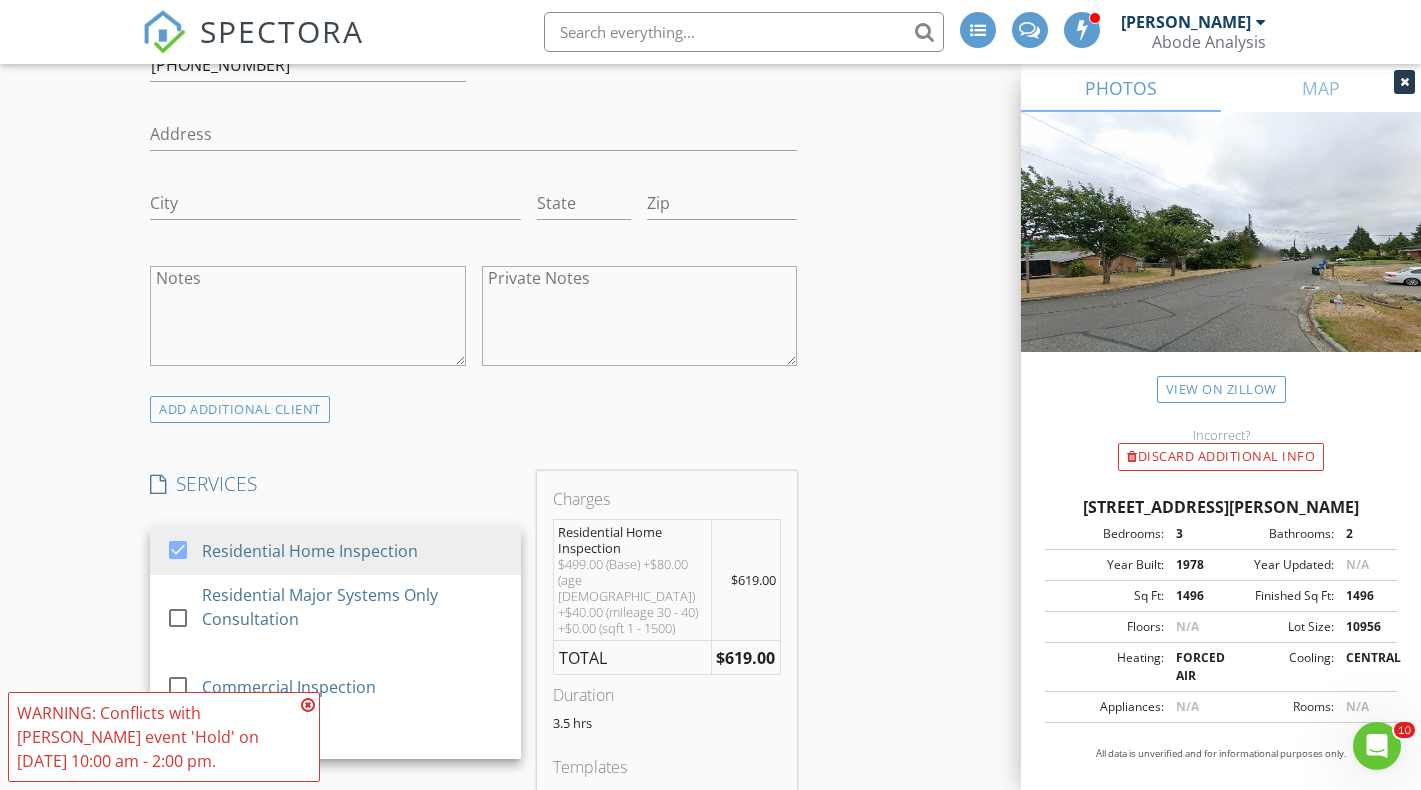 click at bounding box center [308, 705] 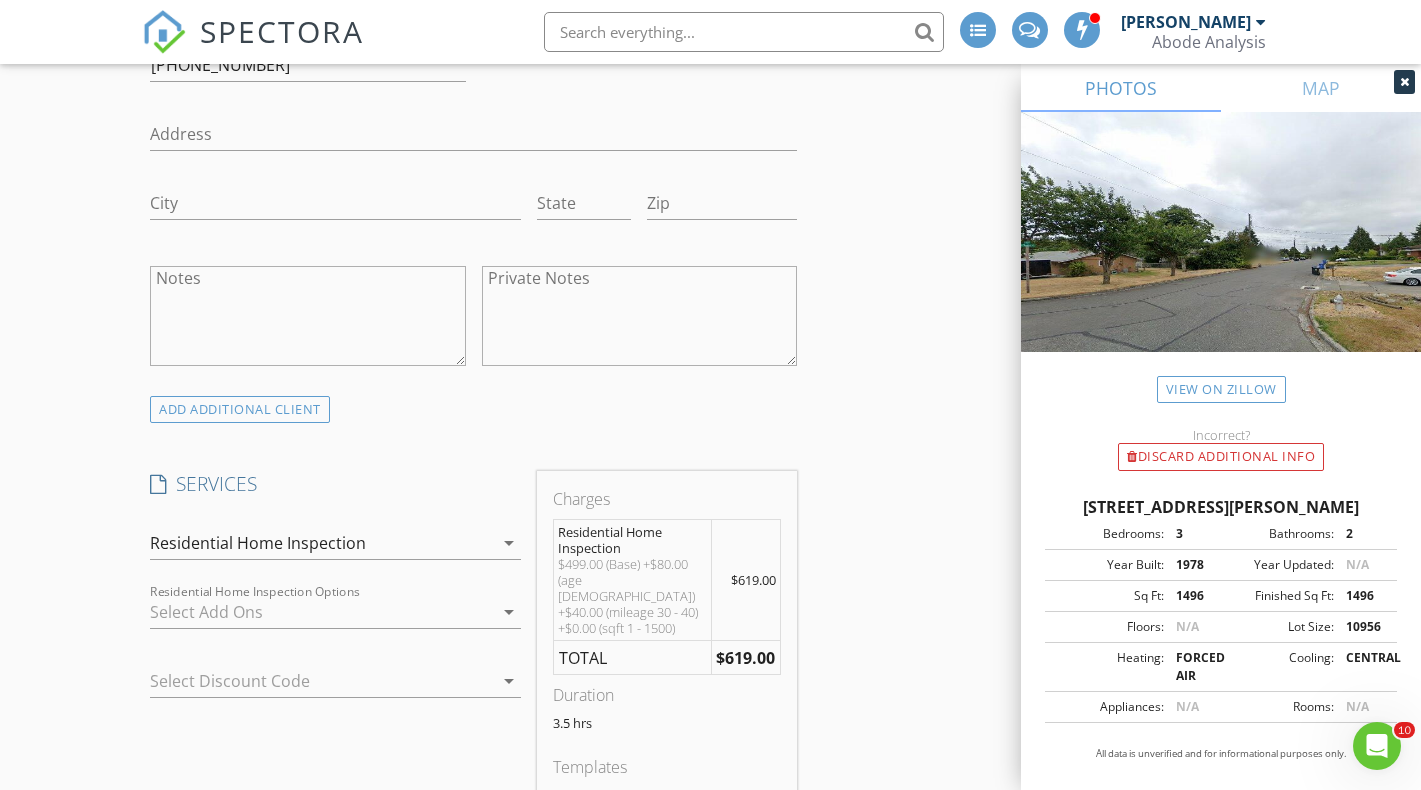 click at bounding box center [321, 612] 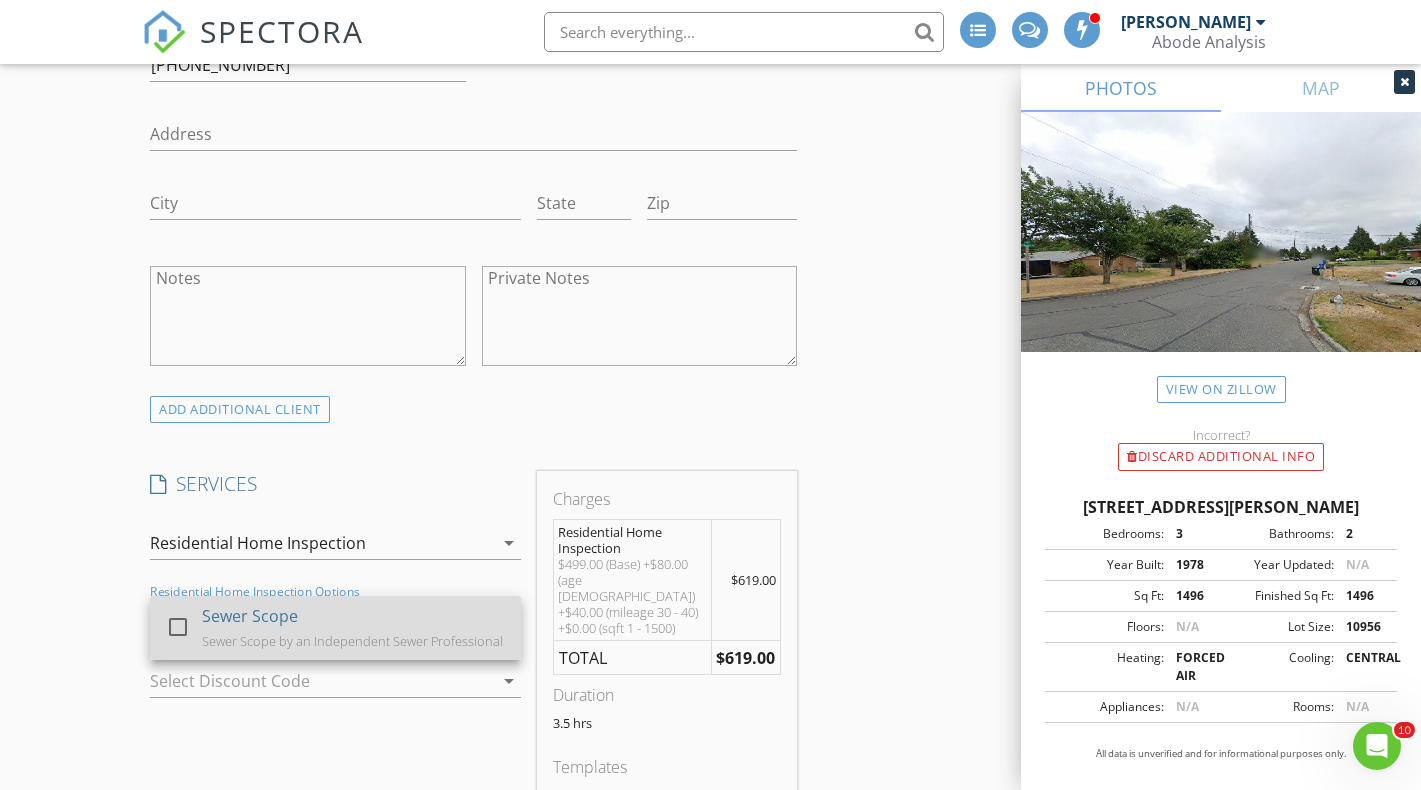 click on "Sewer Scope by an Independent Sewer Professional" at bounding box center [352, 641] 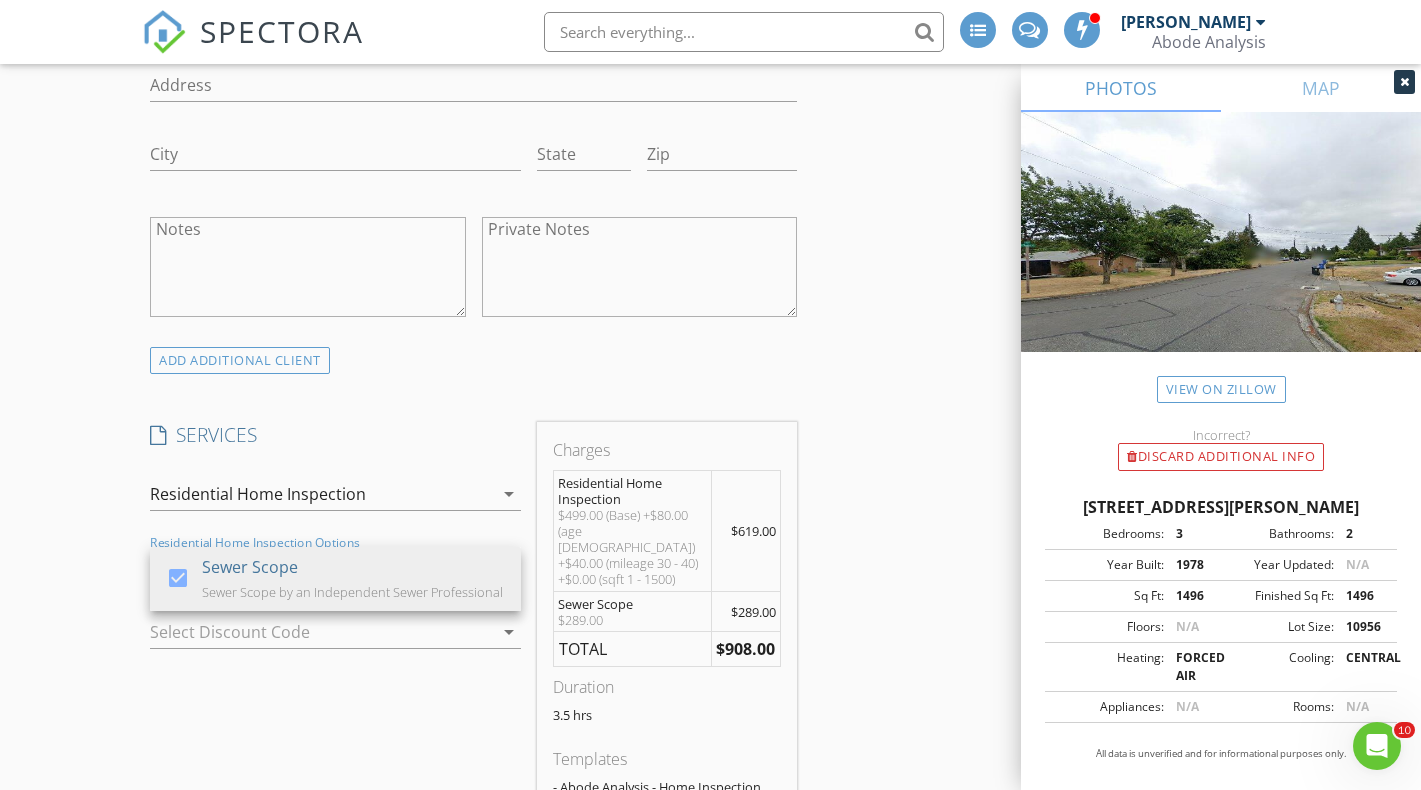 scroll, scrollTop: 1341, scrollLeft: 0, axis: vertical 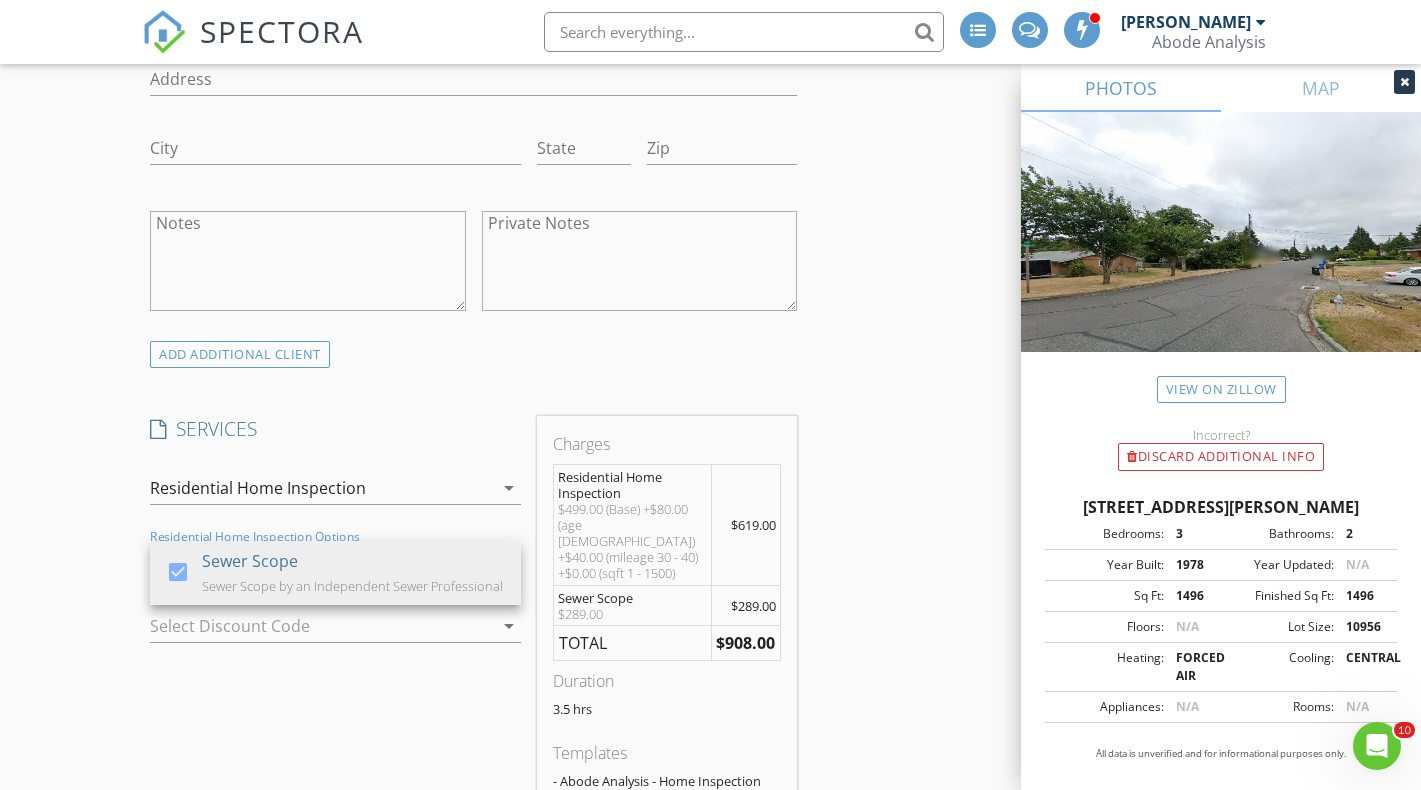 click on "SERVICES
check_box   Residential Home Inspection    check_box_outline_blank   Residential Major Systems Only Consultation    check_box_outline_blank   Commercial Inspection    check_box_outline_blank   New Service   Residential Home Inspection  arrow_drop_down   check_box   Sewer Scope   Sewer Scope by an Independent Sewer Professional Residential Home Inspection  Options Sewer Scope arrow_drop_down   Select Discount Code arrow_drop_down" at bounding box center (335, 656) 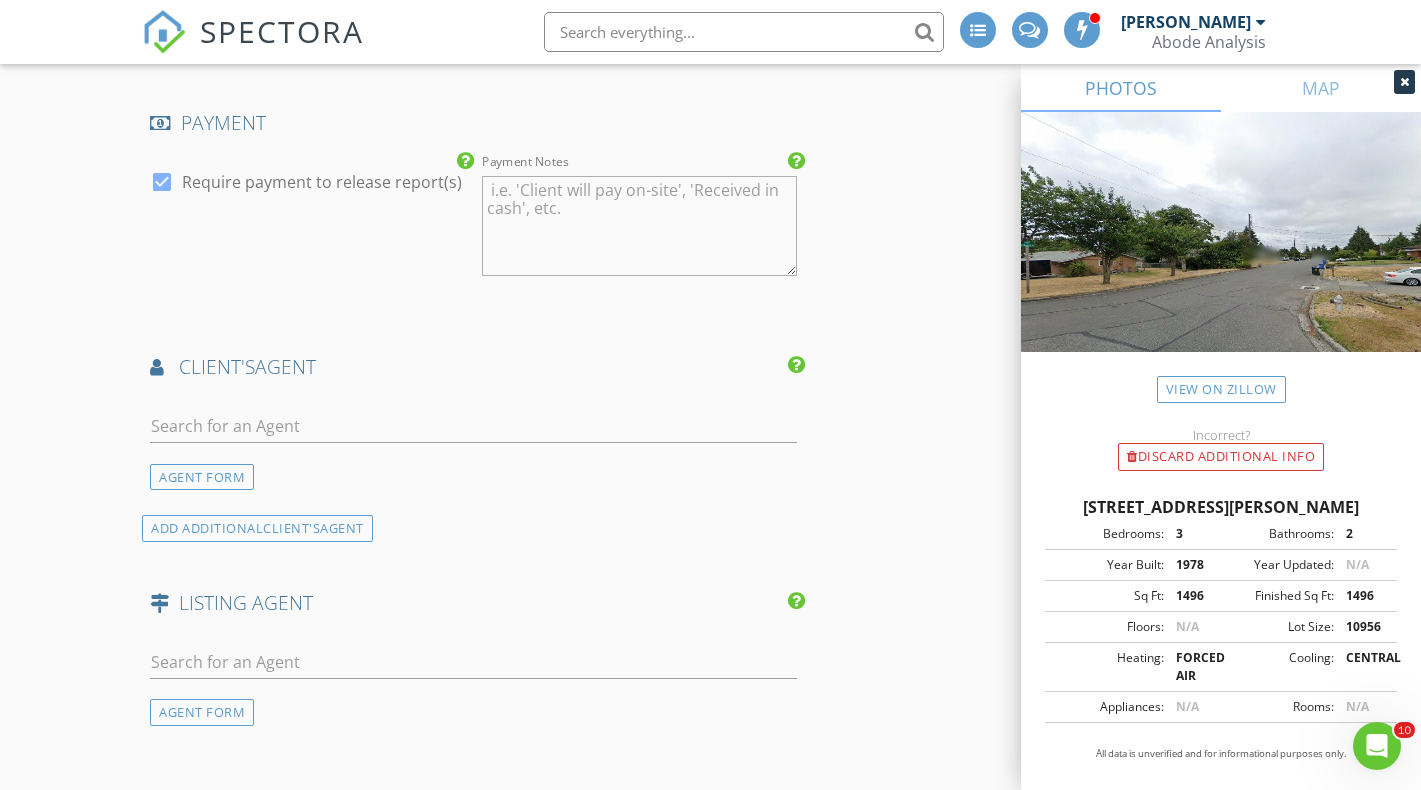 scroll, scrollTop: 2357, scrollLeft: 0, axis: vertical 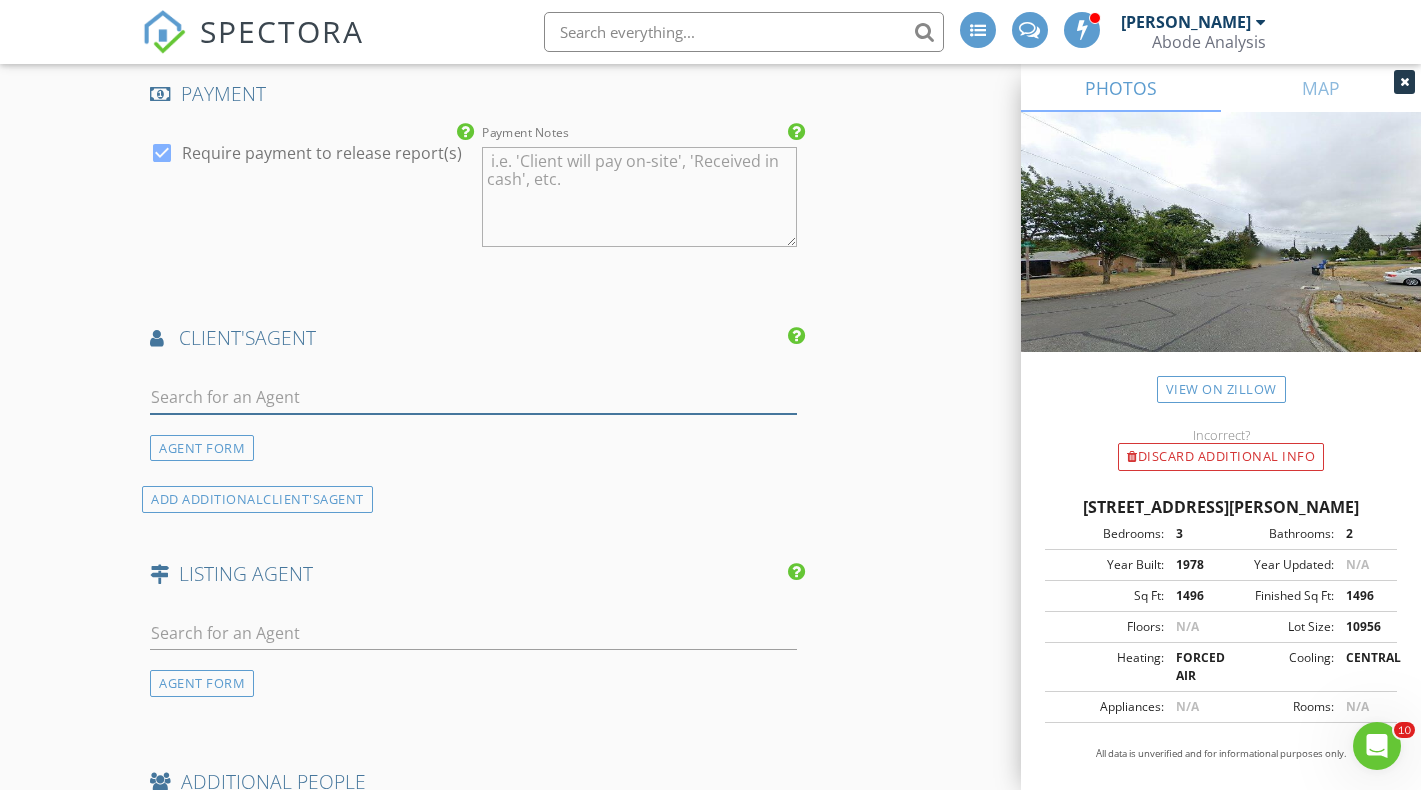 click at bounding box center [473, 397] 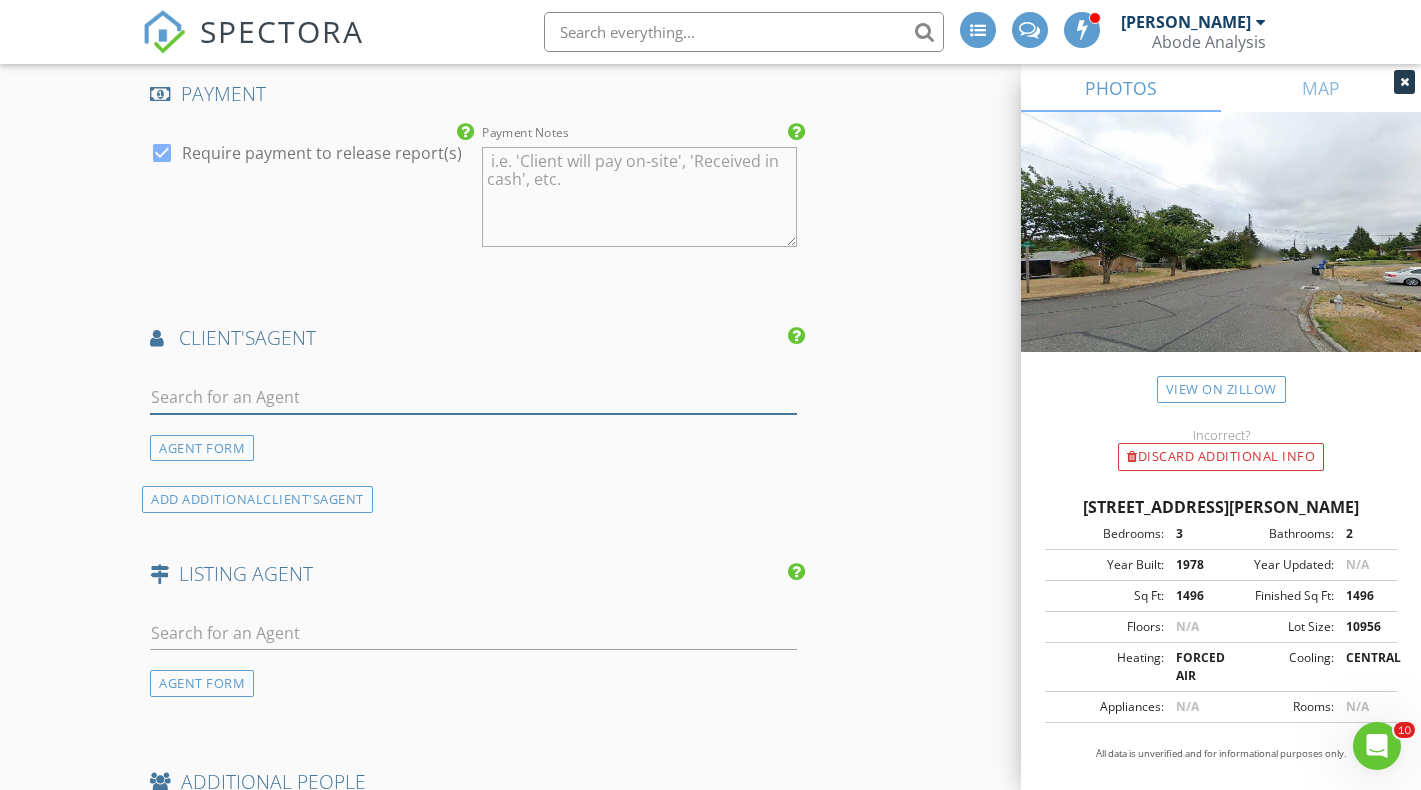 type on "angela" 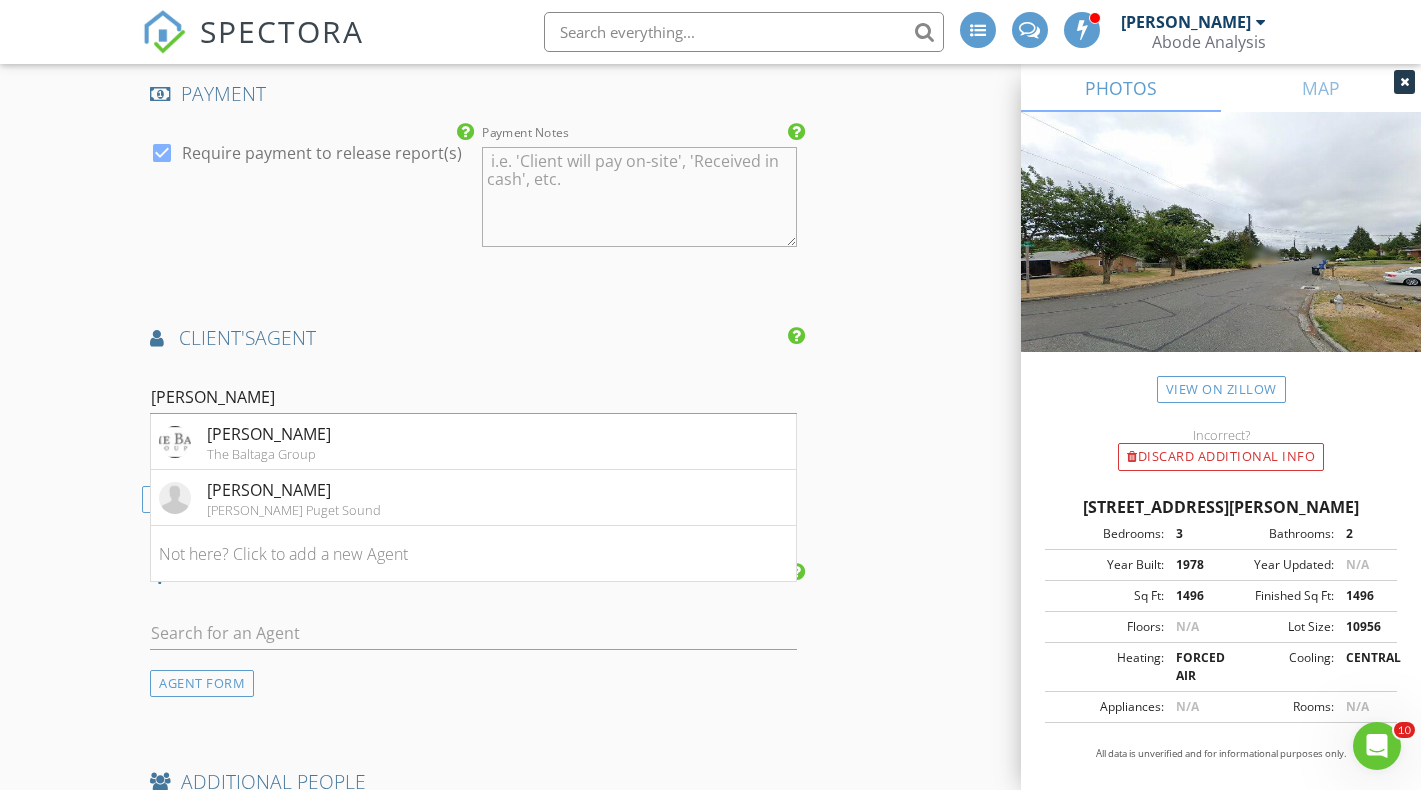 click on "The Baltaga Group" at bounding box center [269, 454] 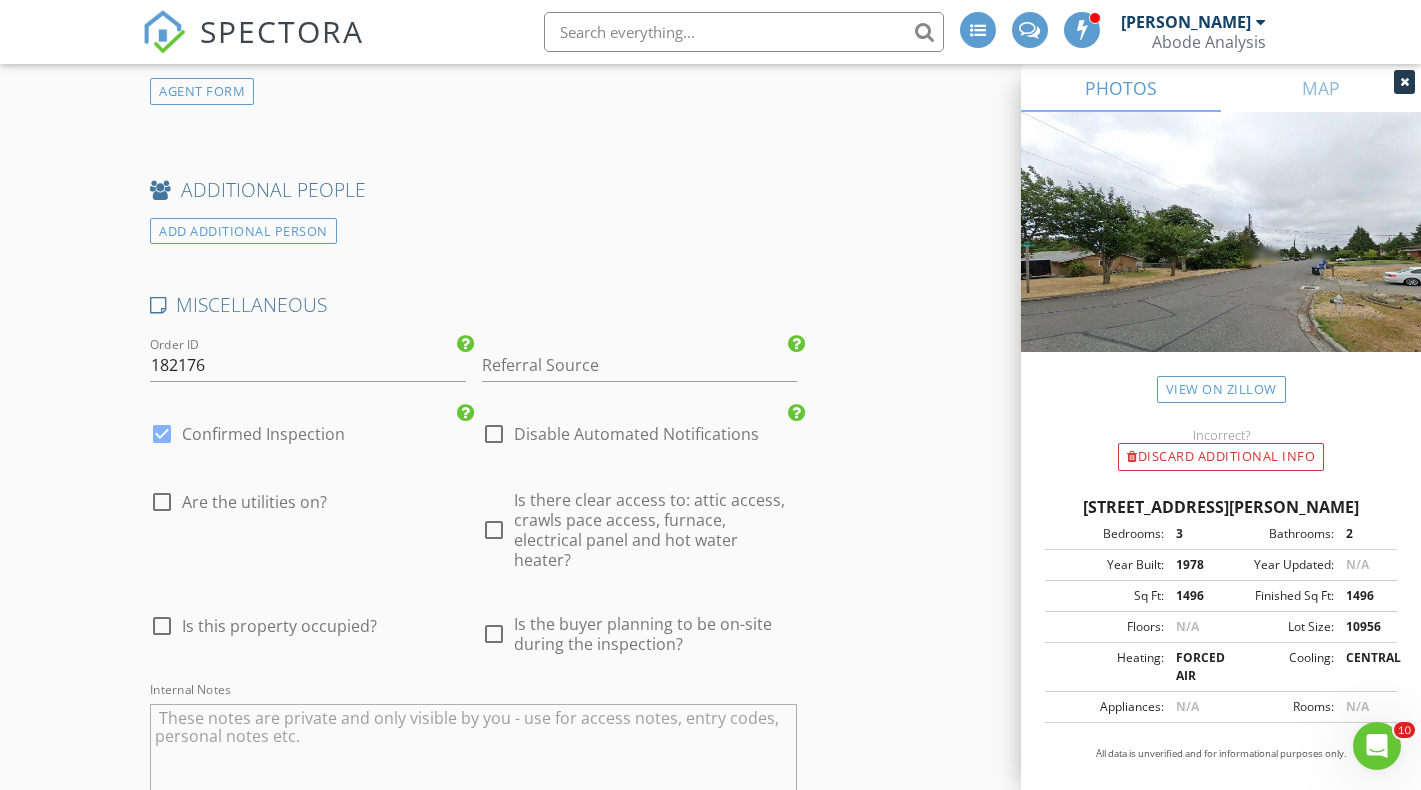 scroll, scrollTop: 3456, scrollLeft: 0, axis: vertical 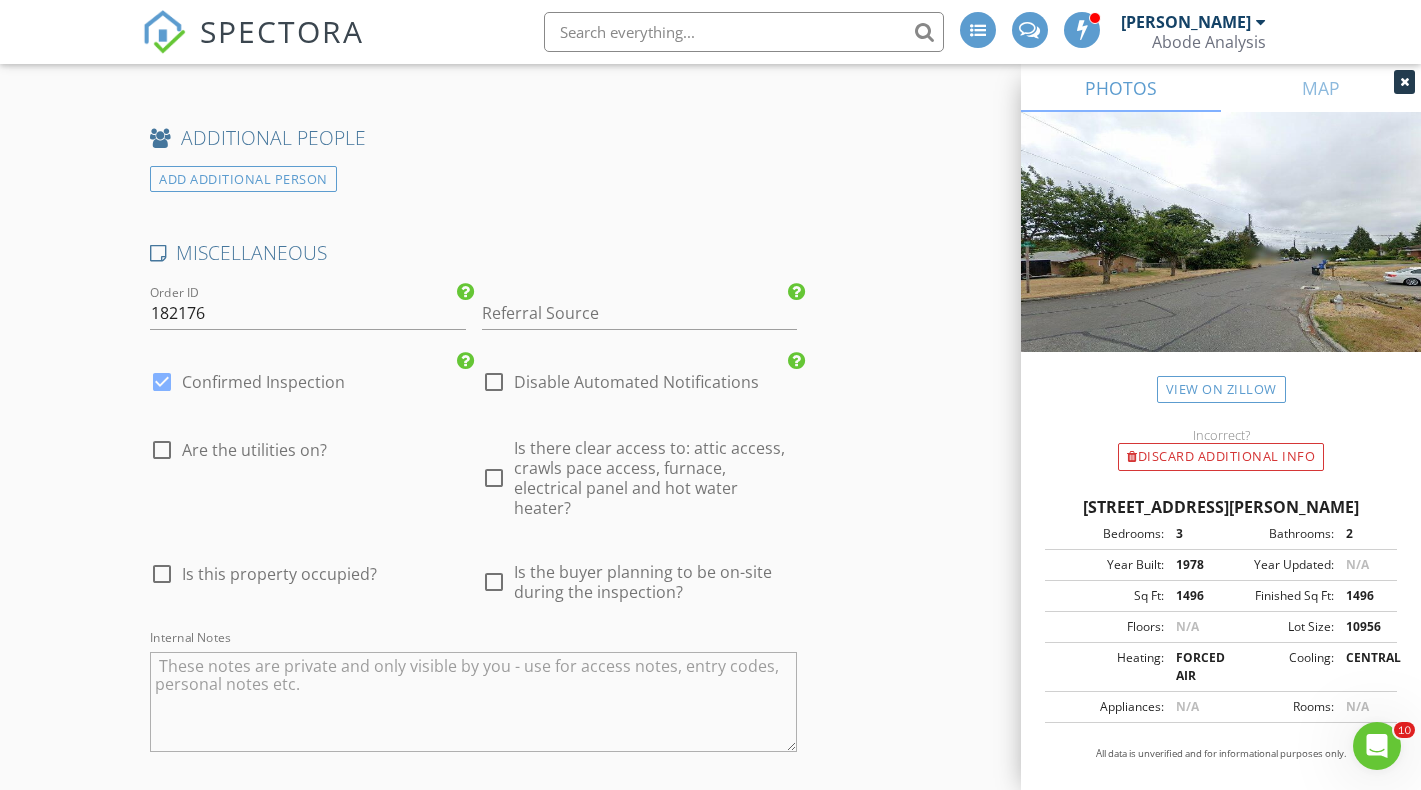 click at bounding box center [162, 450] 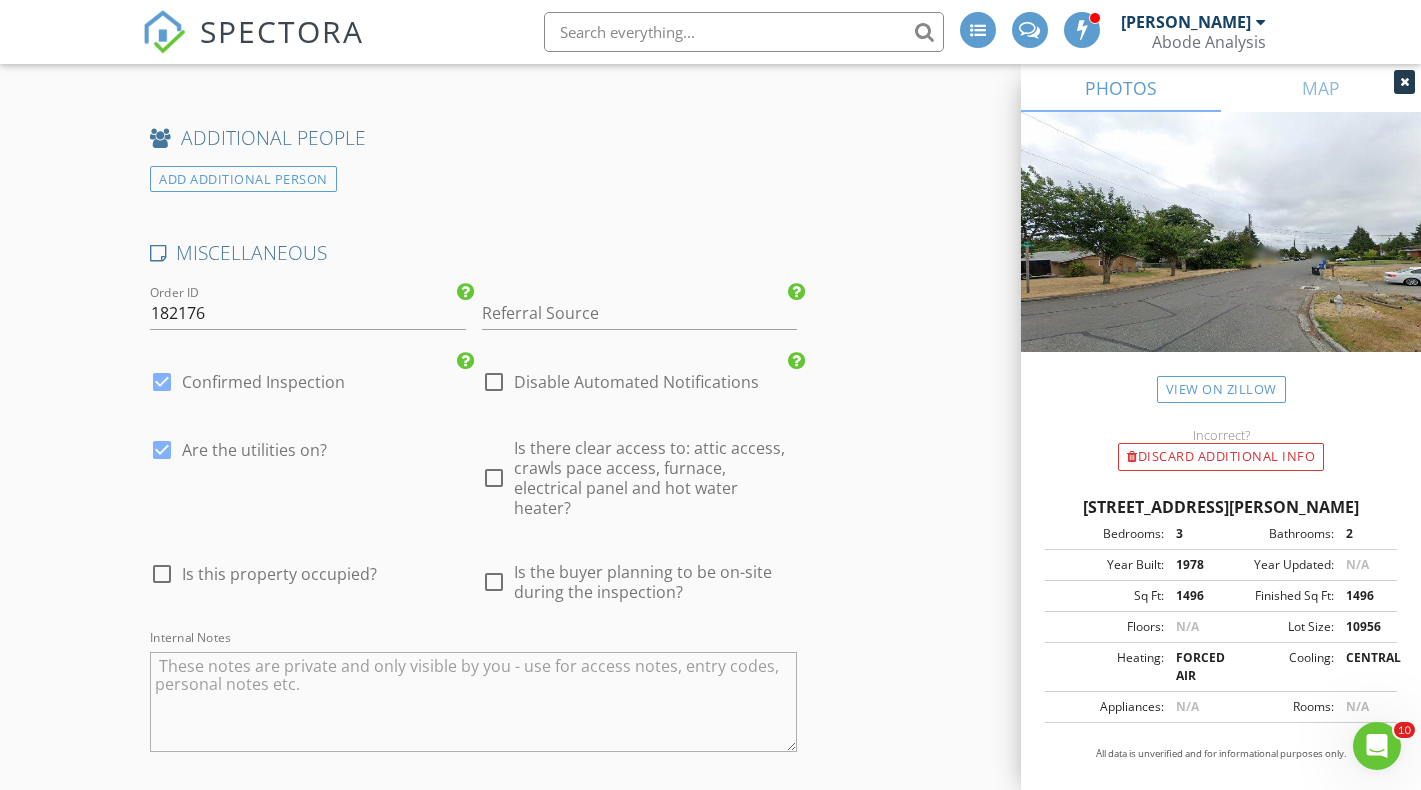 click at bounding box center (494, 582) 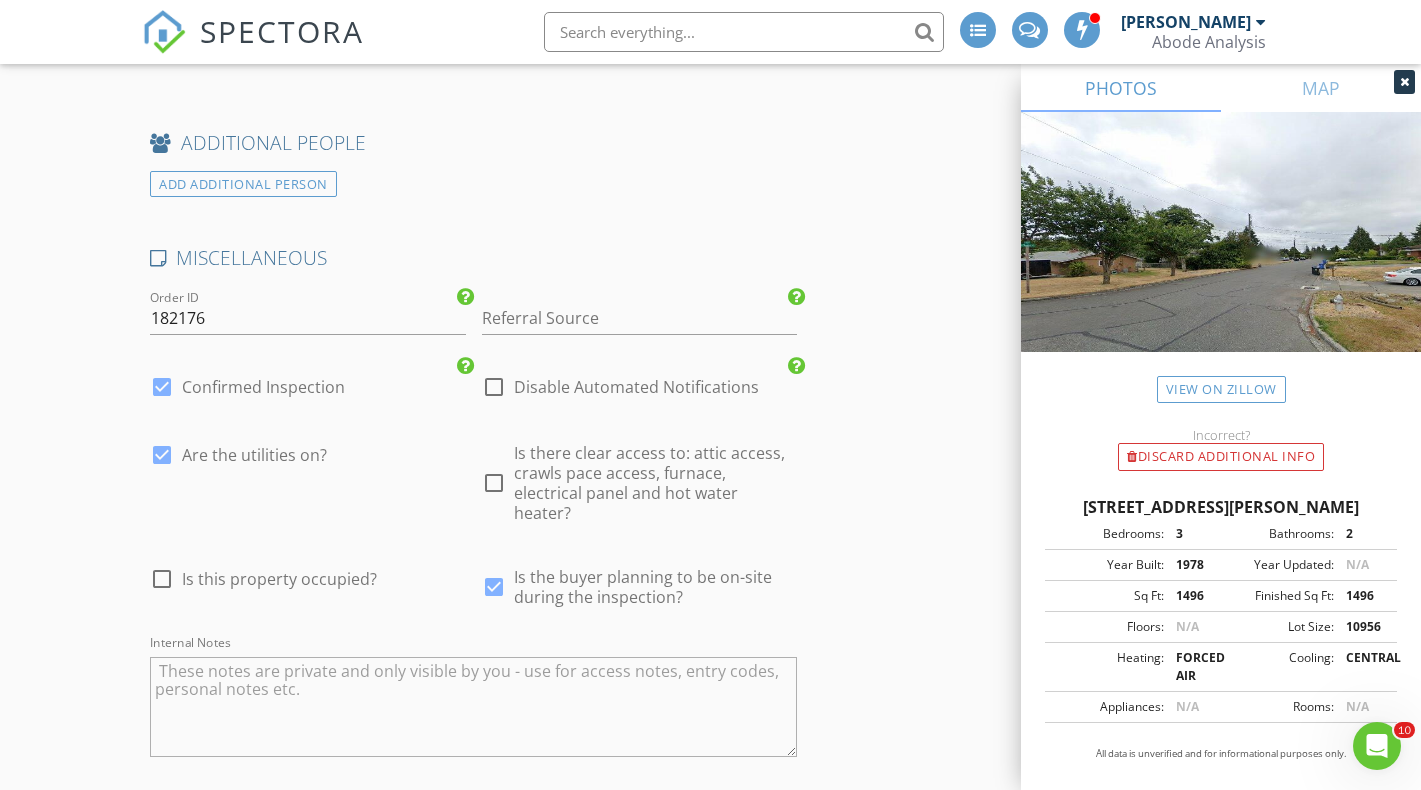 scroll, scrollTop: 3771, scrollLeft: 0, axis: vertical 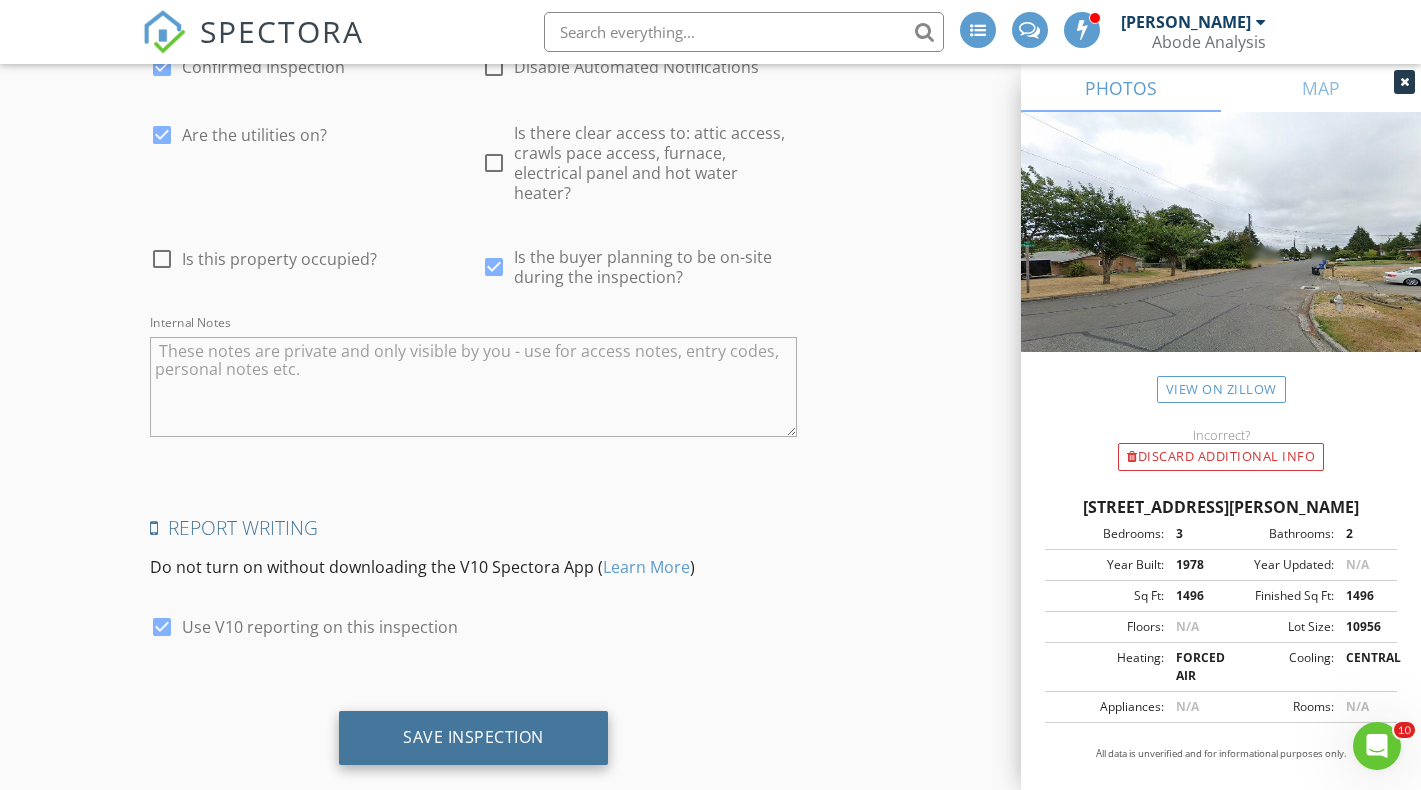 click on "Save Inspection" at bounding box center [473, 737] 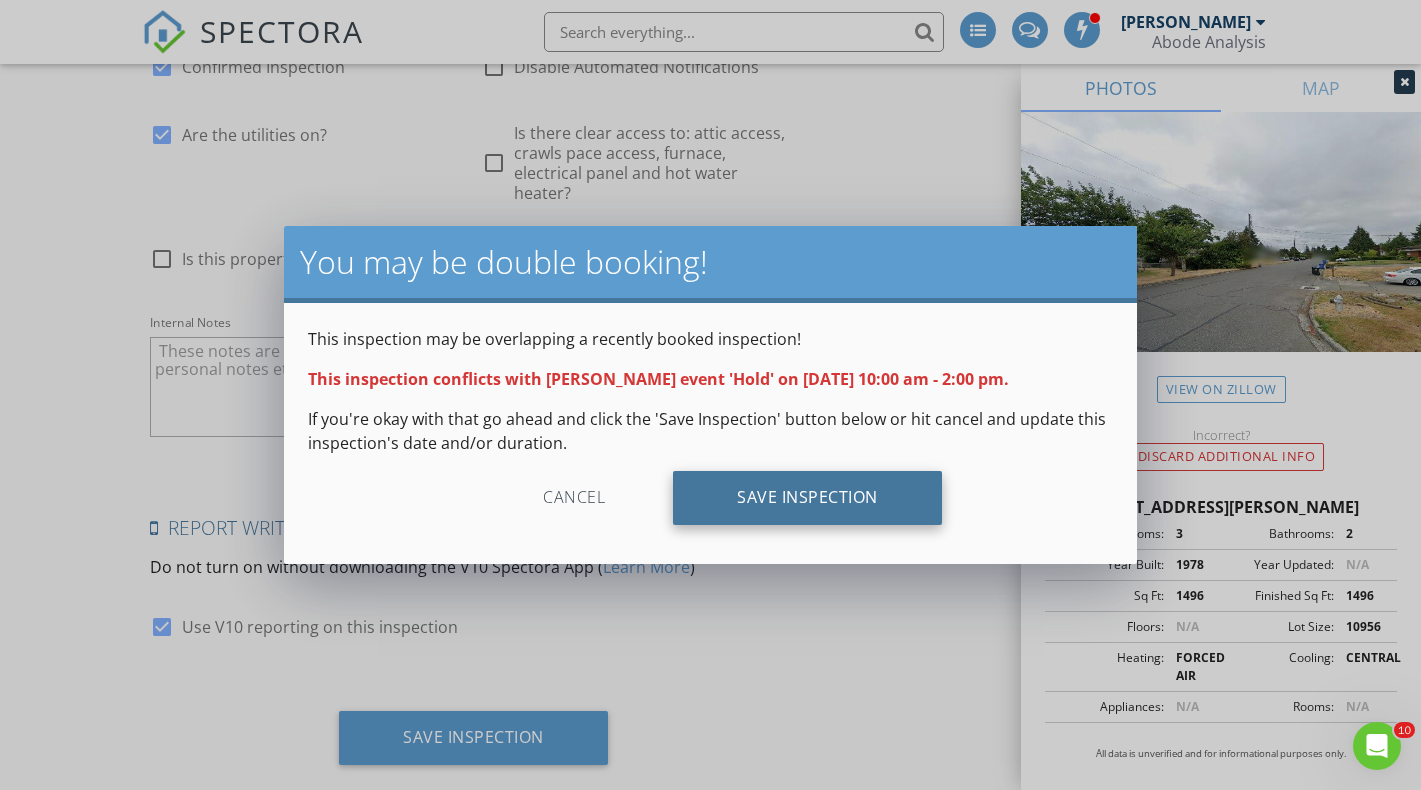 click on "Save Inspection" at bounding box center [807, 498] 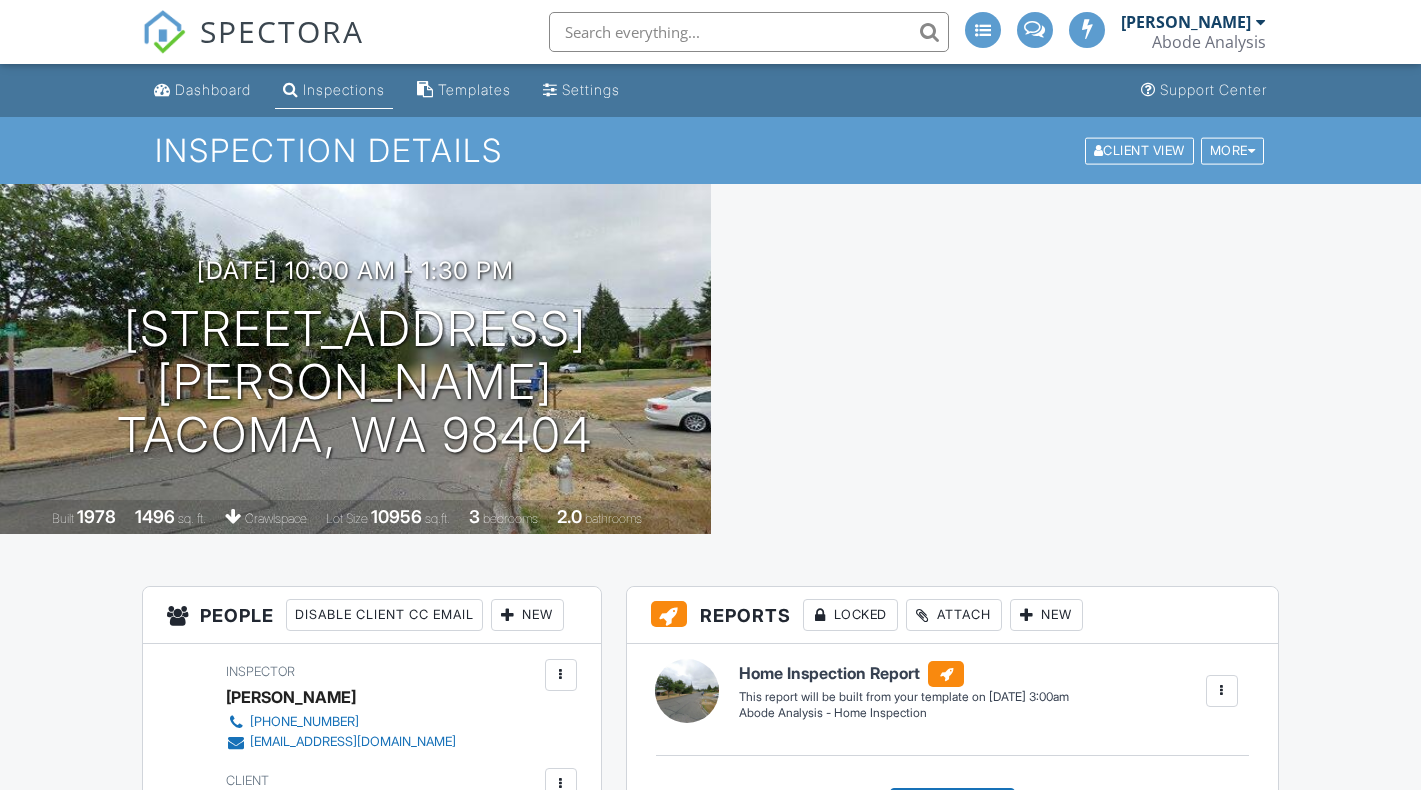 scroll, scrollTop: 0, scrollLeft: 0, axis: both 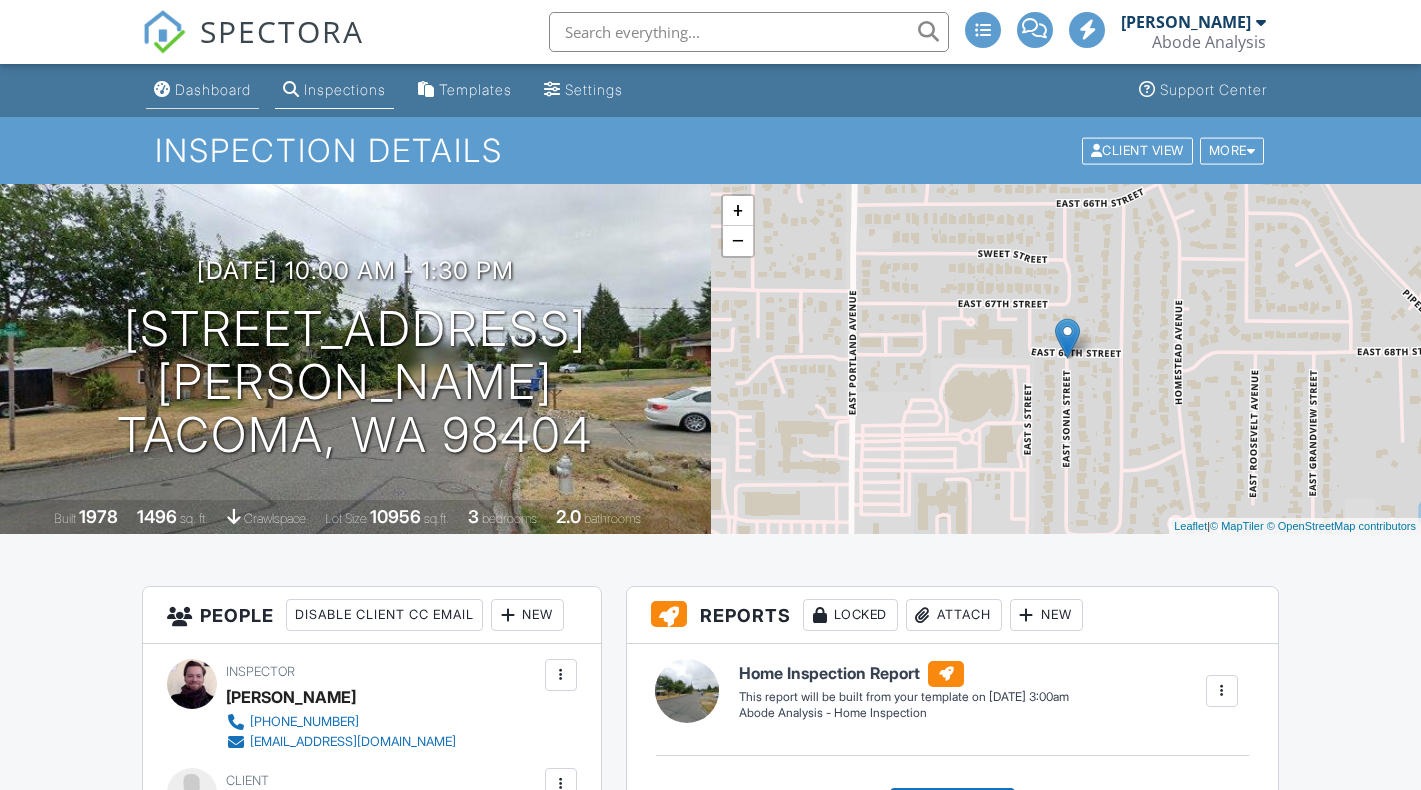 click on "Dashboard" at bounding box center [213, 89] 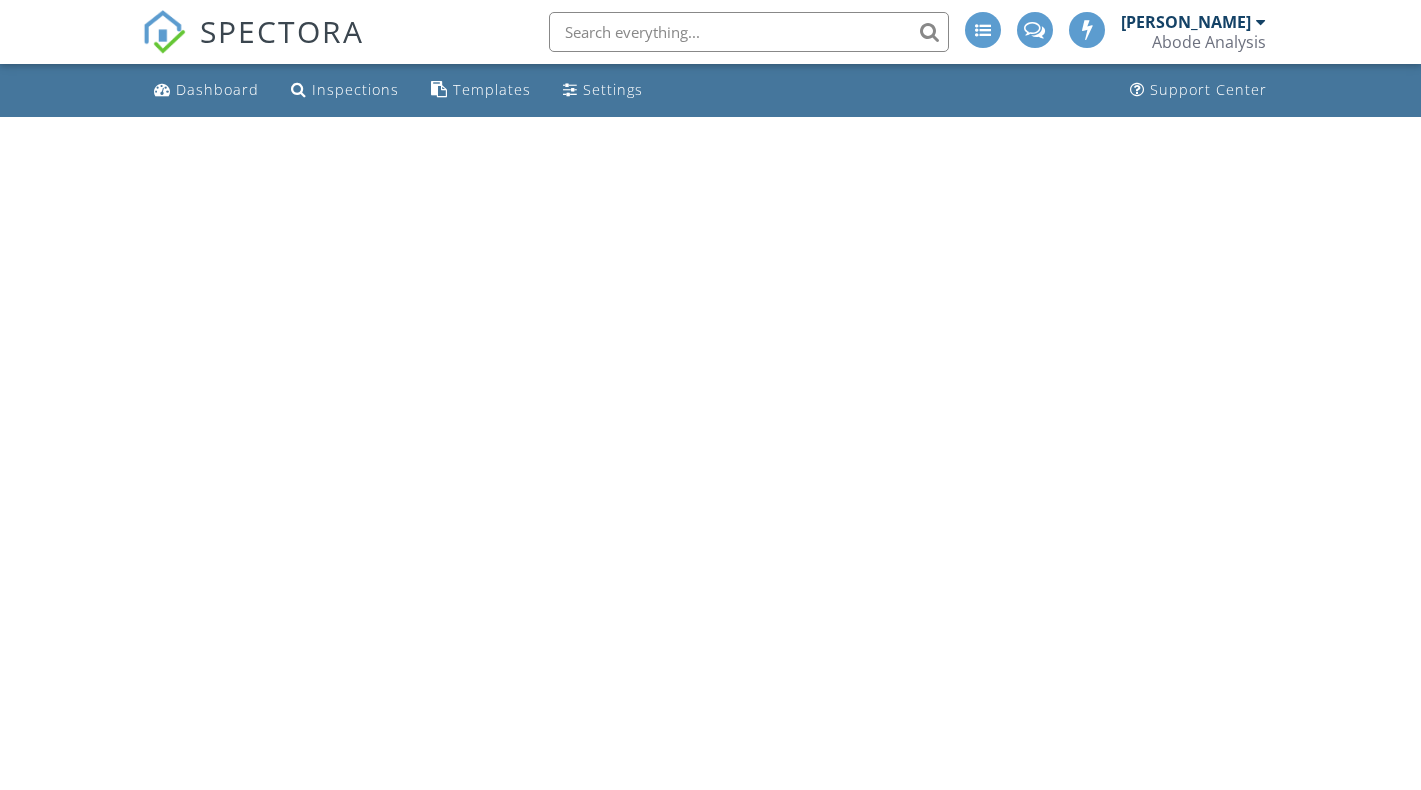 scroll, scrollTop: 0, scrollLeft: 0, axis: both 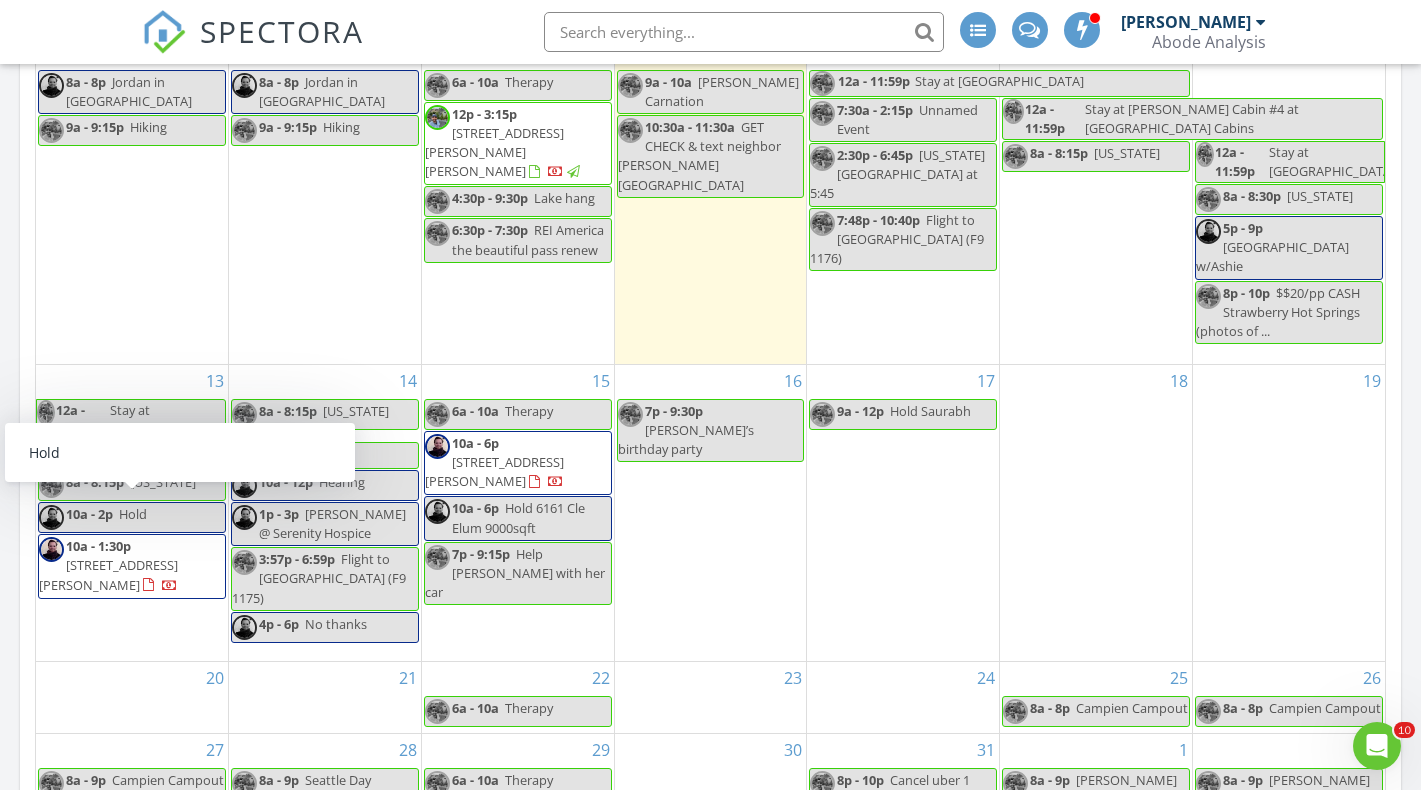 click on "10a - 2p
Hold" at bounding box center (132, 517) 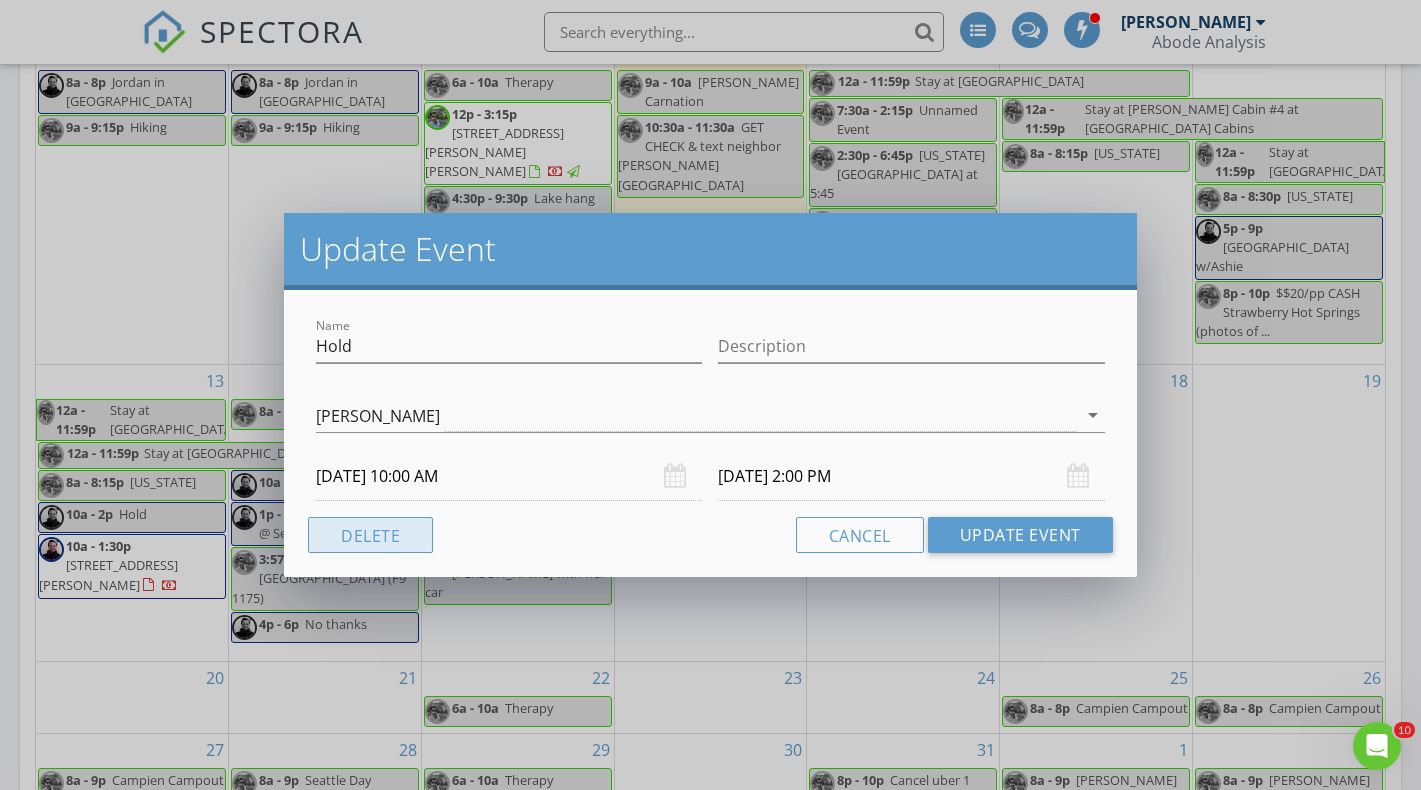 click on "Delete" at bounding box center (370, 535) 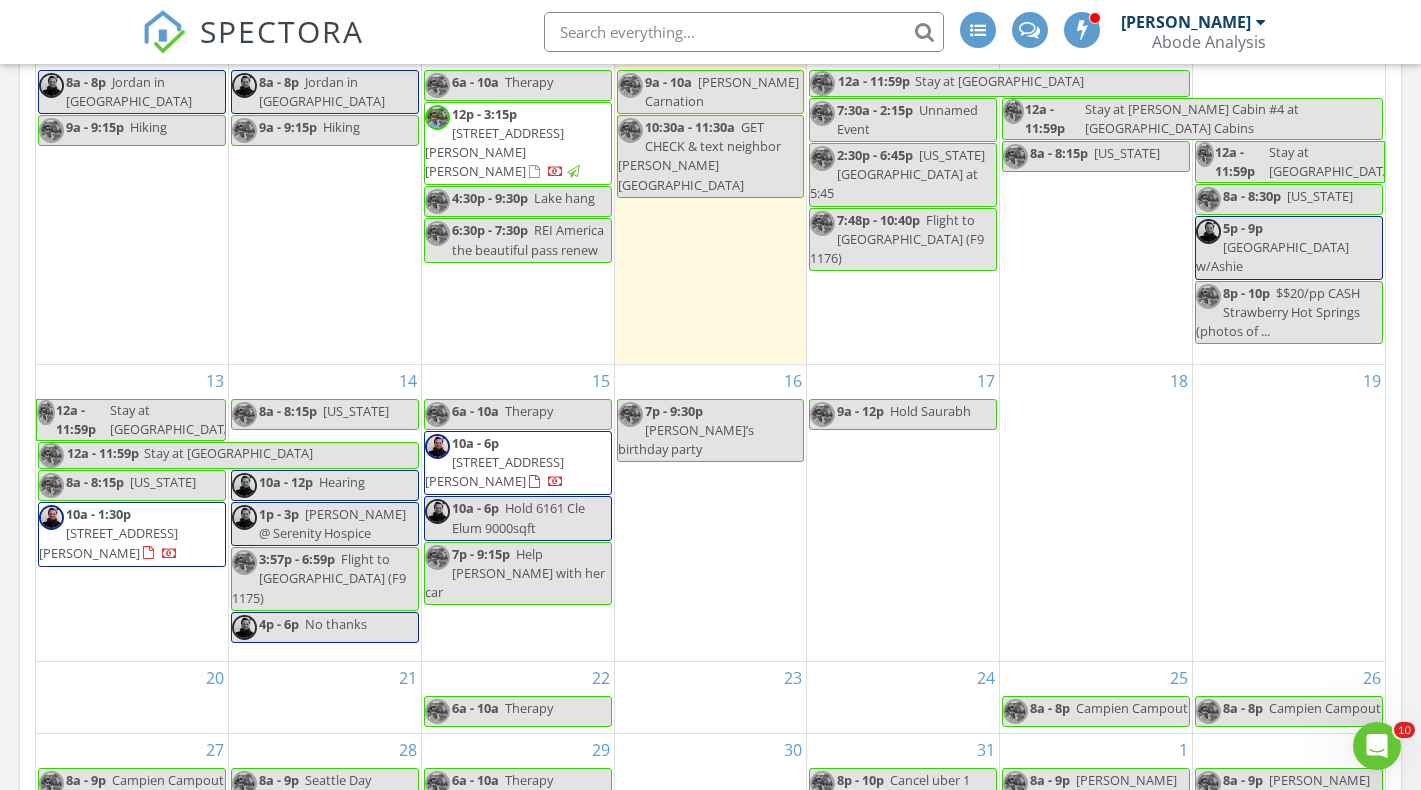 click on "Hold 6161 Cle Elum 9000sqft" at bounding box center [518, 517] 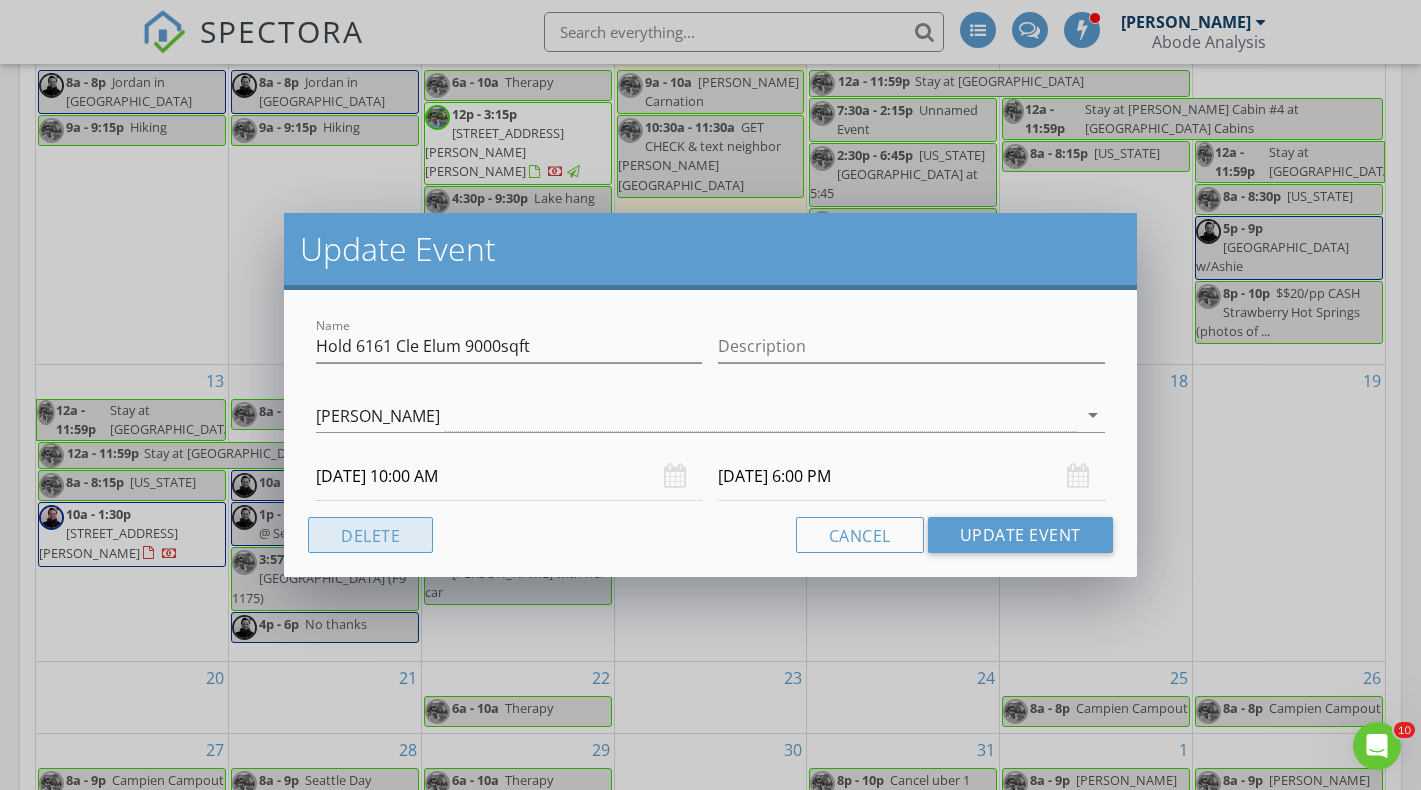click on "Delete" at bounding box center [370, 535] 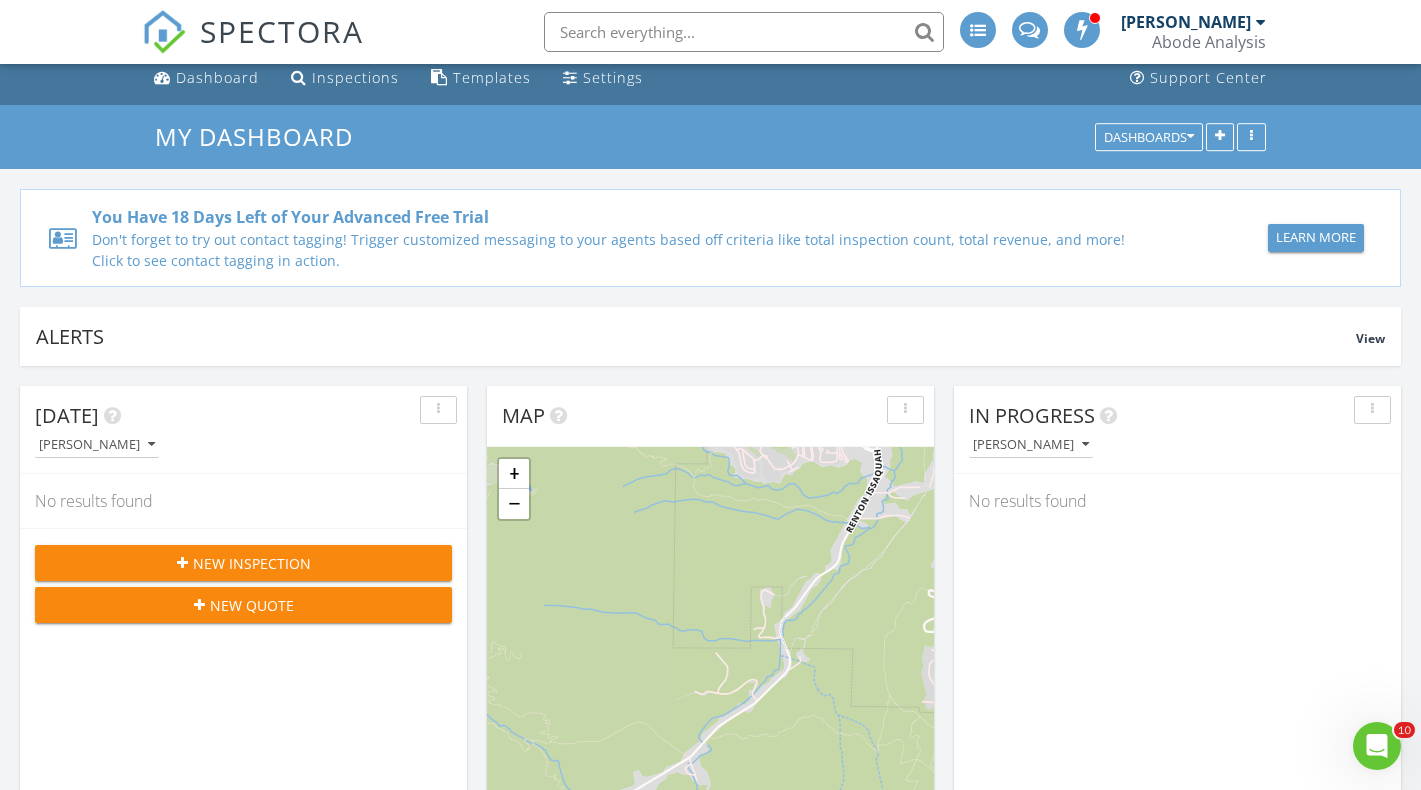 scroll, scrollTop: 0, scrollLeft: 0, axis: both 